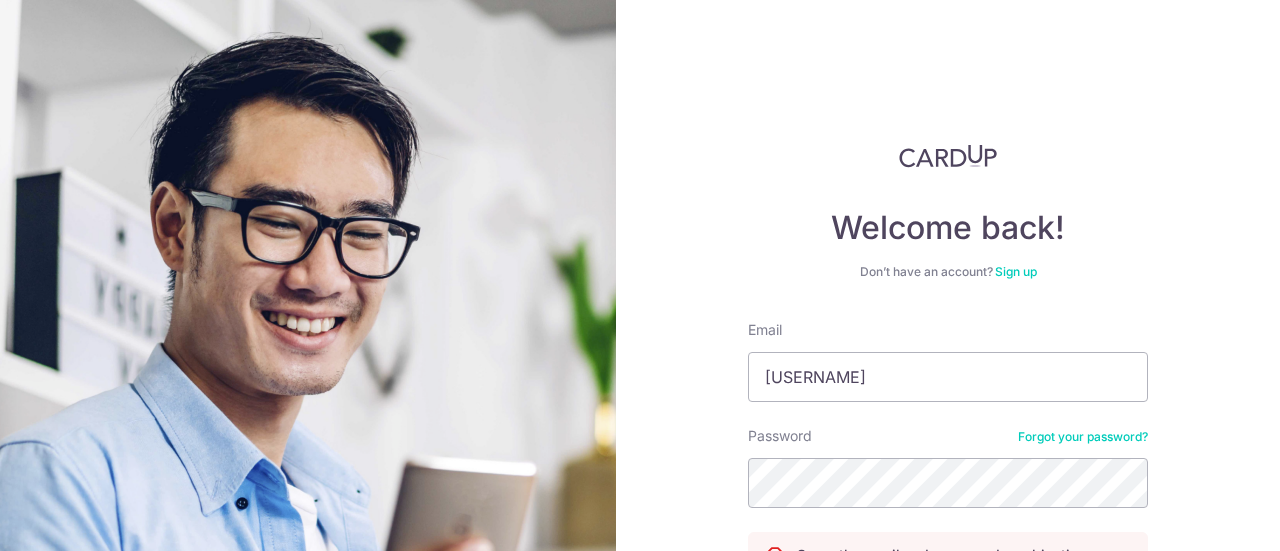 scroll, scrollTop: 0, scrollLeft: 0, axis: both 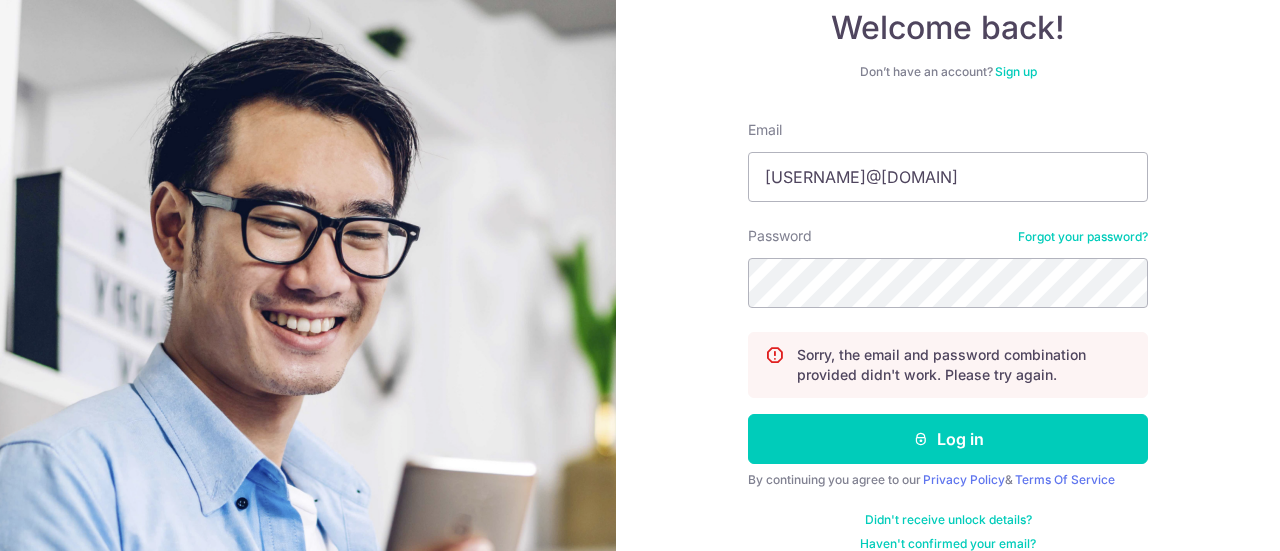 type on "[EMAIL]" 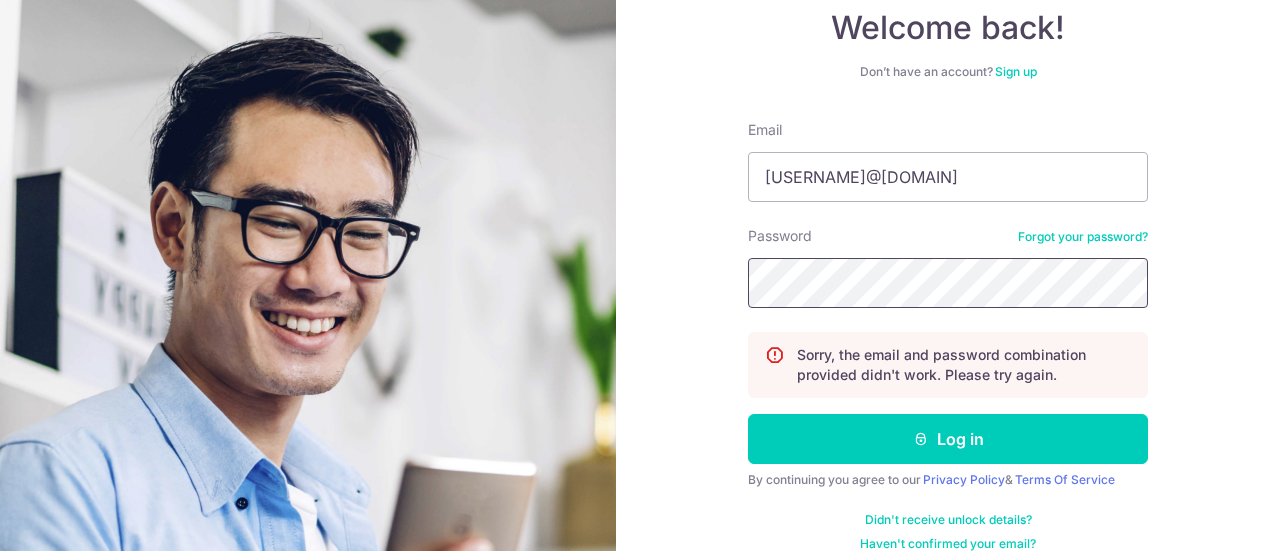 click on "Log in" at bounding box center [948, 439] 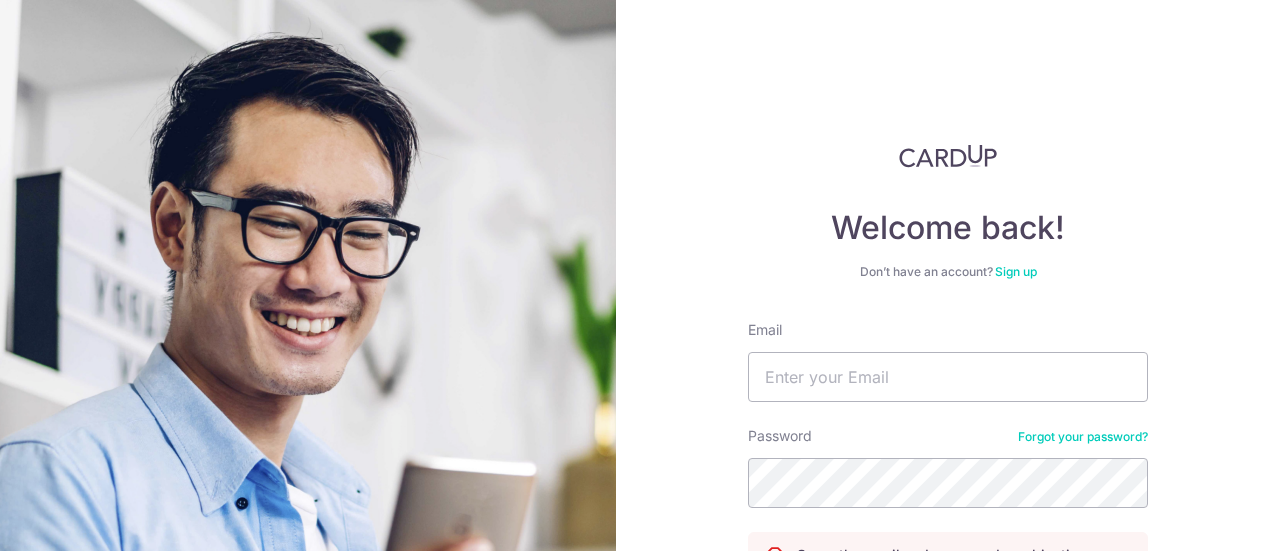 scroll, scrollTop: 0, scrollLeft: 0, axis: both 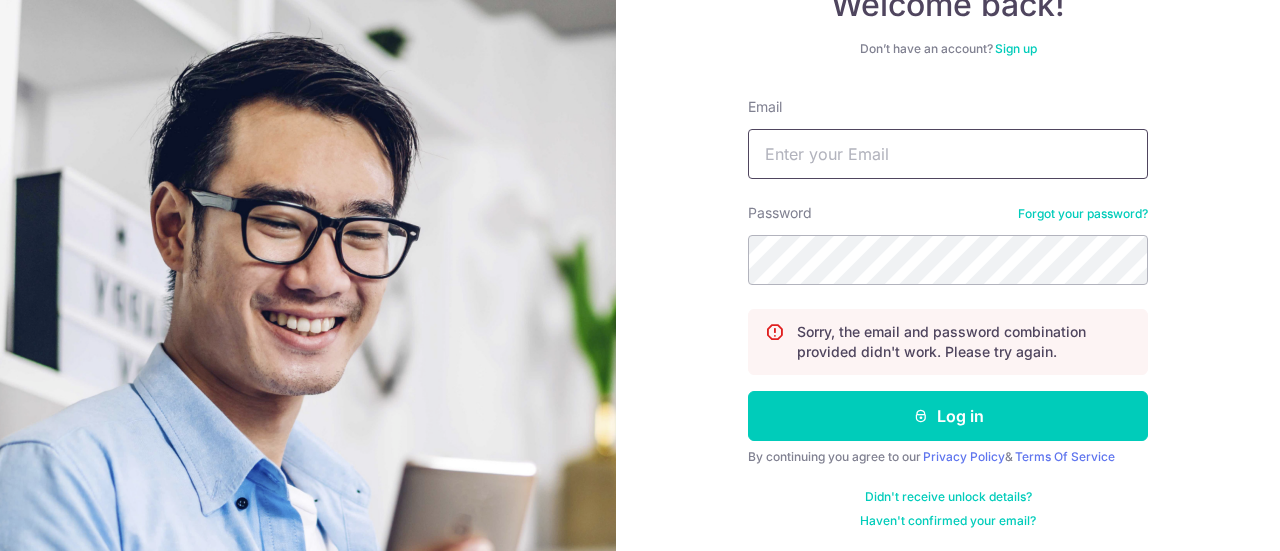 click on "Email" at bounding box center (948, 154) 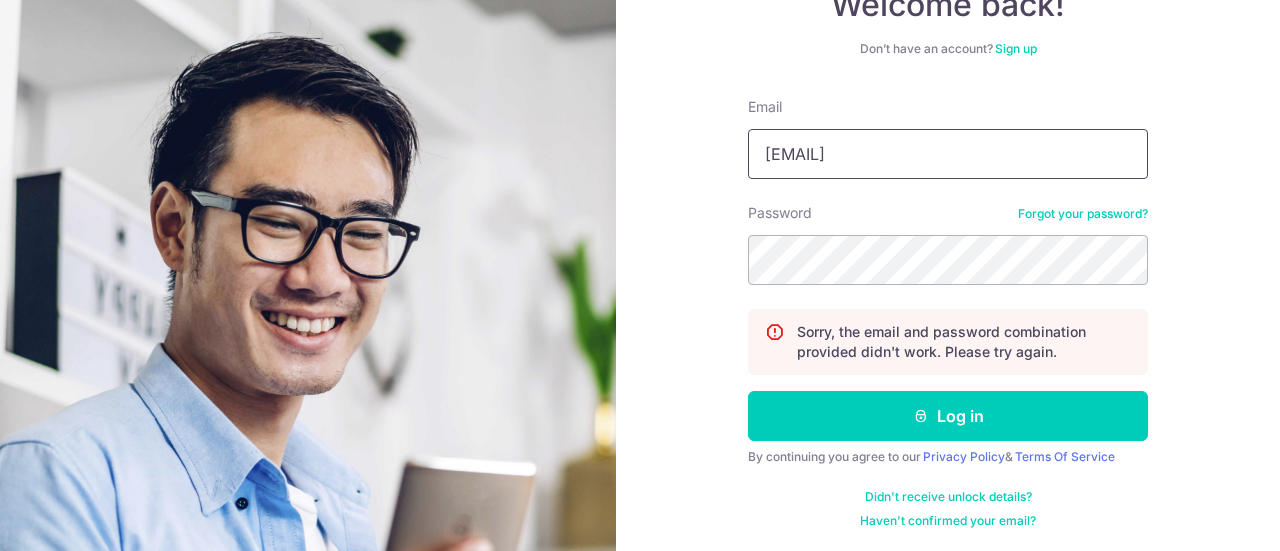 type on "[EMAIL]" 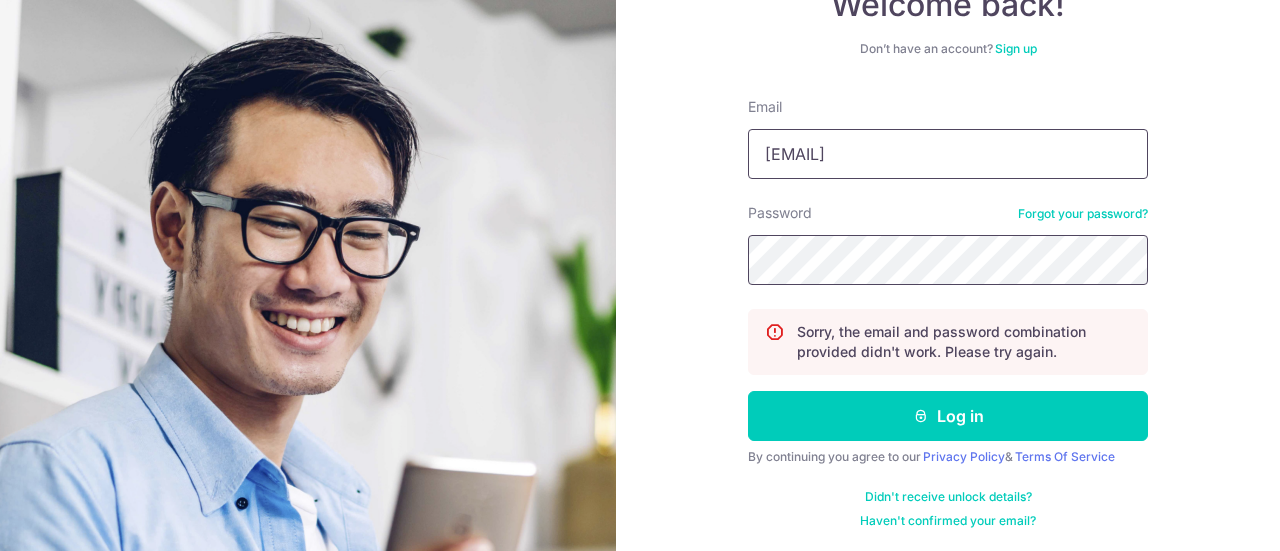 click on "Log in" at bounding box center [948, 416] 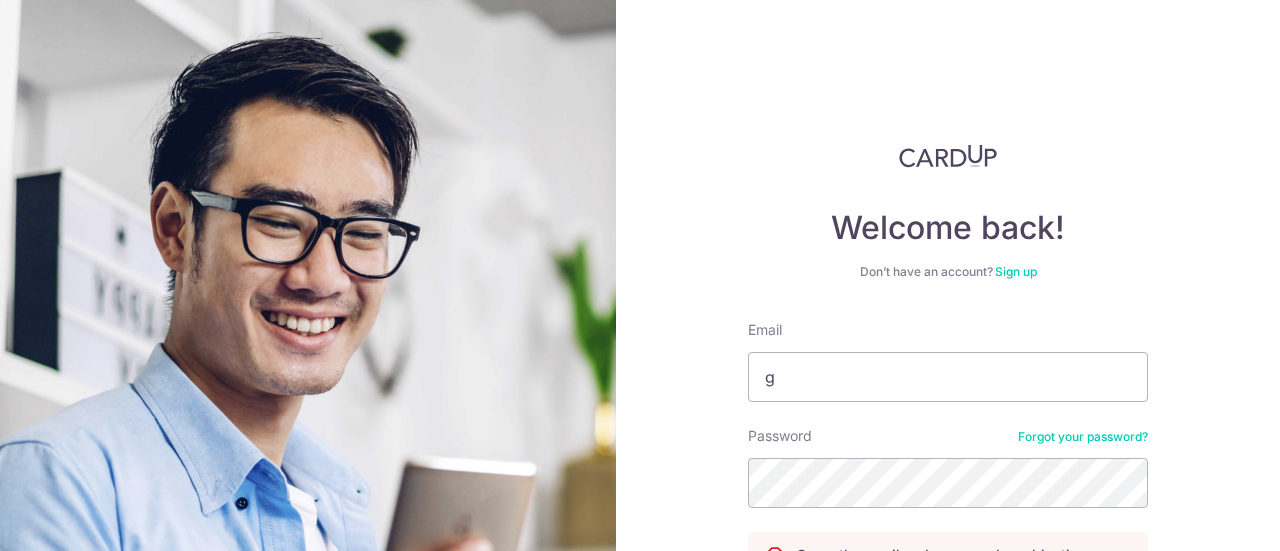 scroll, scrollTop: 0, scrollLeft: 0, axis: both 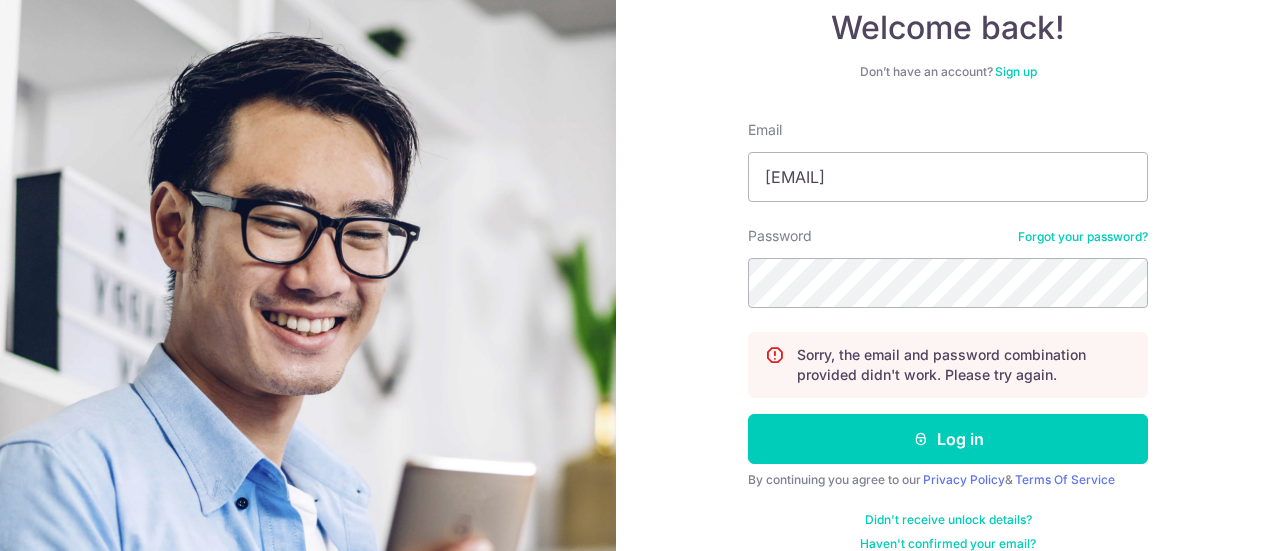 type on "[EMAIL]" 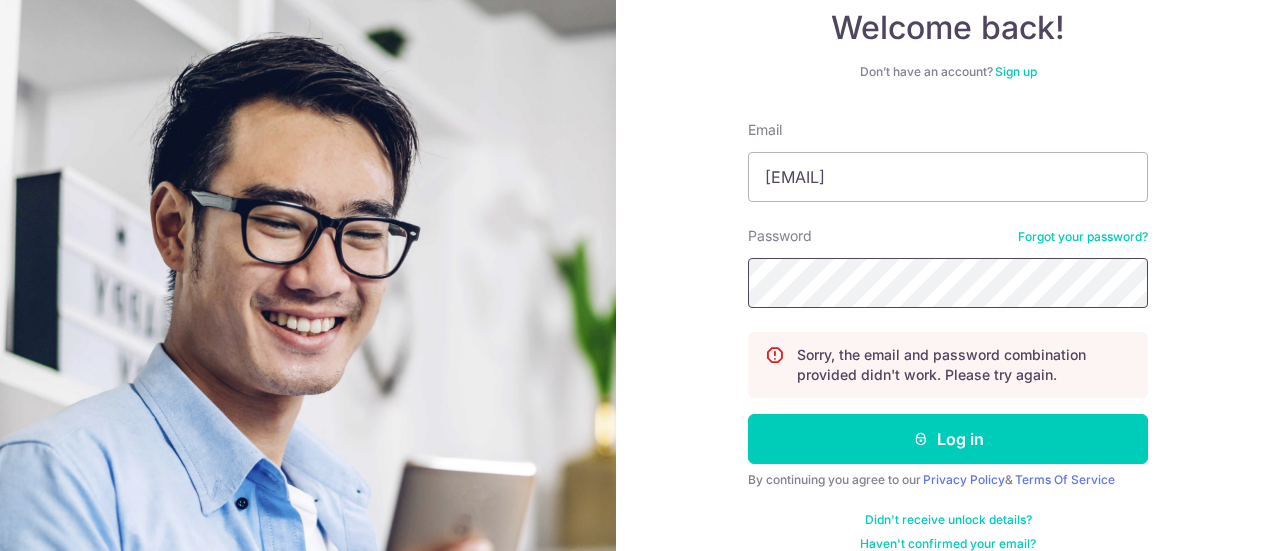 click on "Log in" at bounding box center [948, 439] 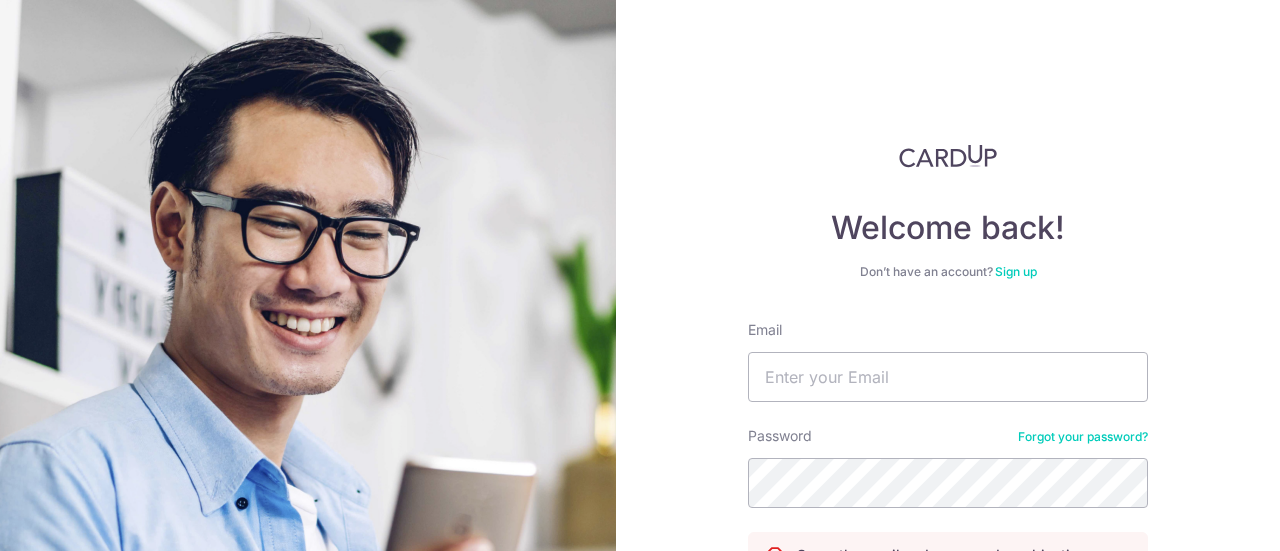 scroll, scrollTop: 0, scrollLeft: 0, axis: both 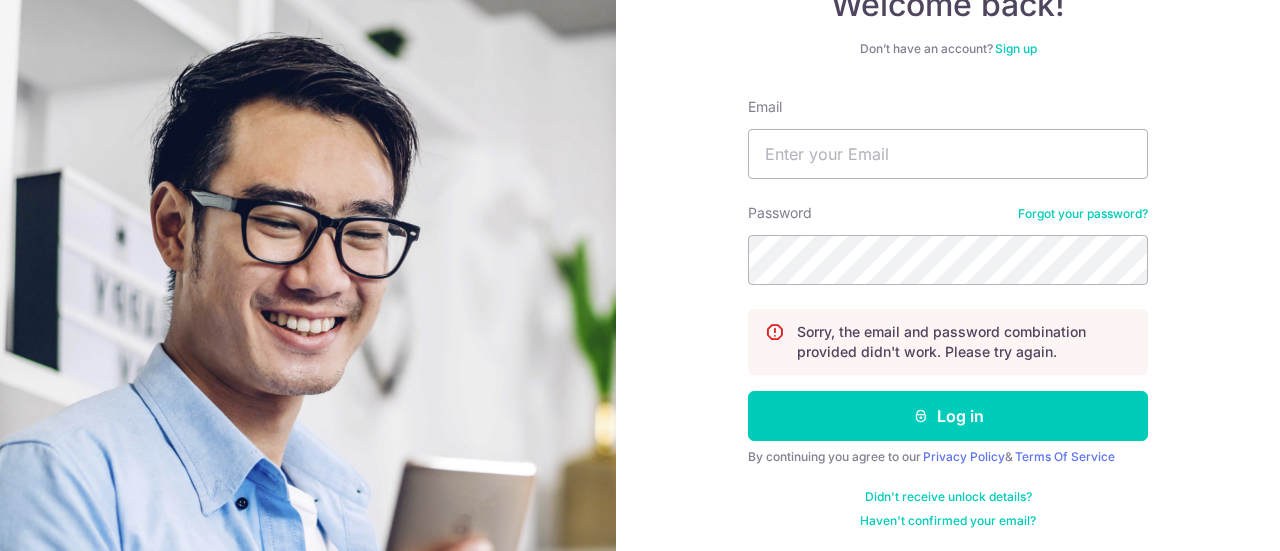 click on "Didn't receive unlock details?" at bounding box center [948, 497] 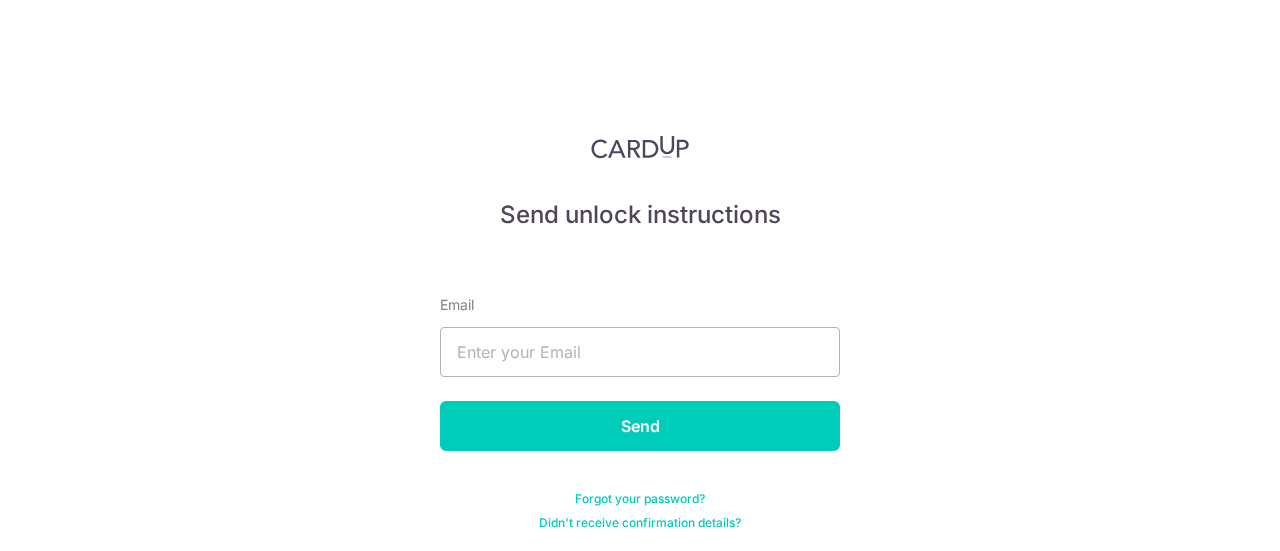 scroll, scrollTop: 12, scrollLeft: 0, axis: vertical 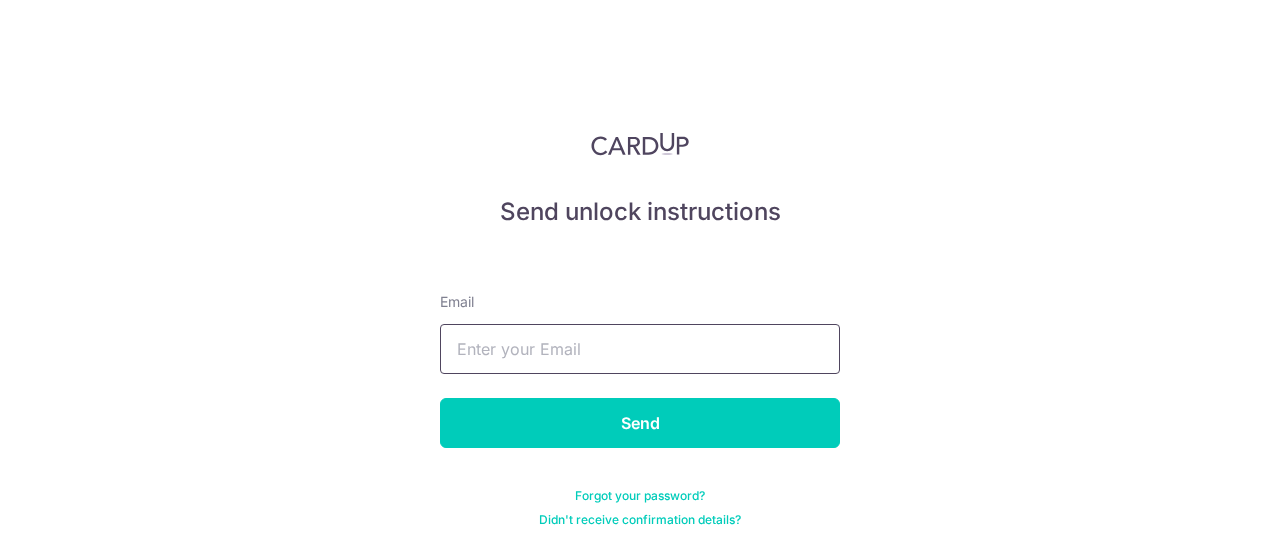 click at bounding box center (640, 349) 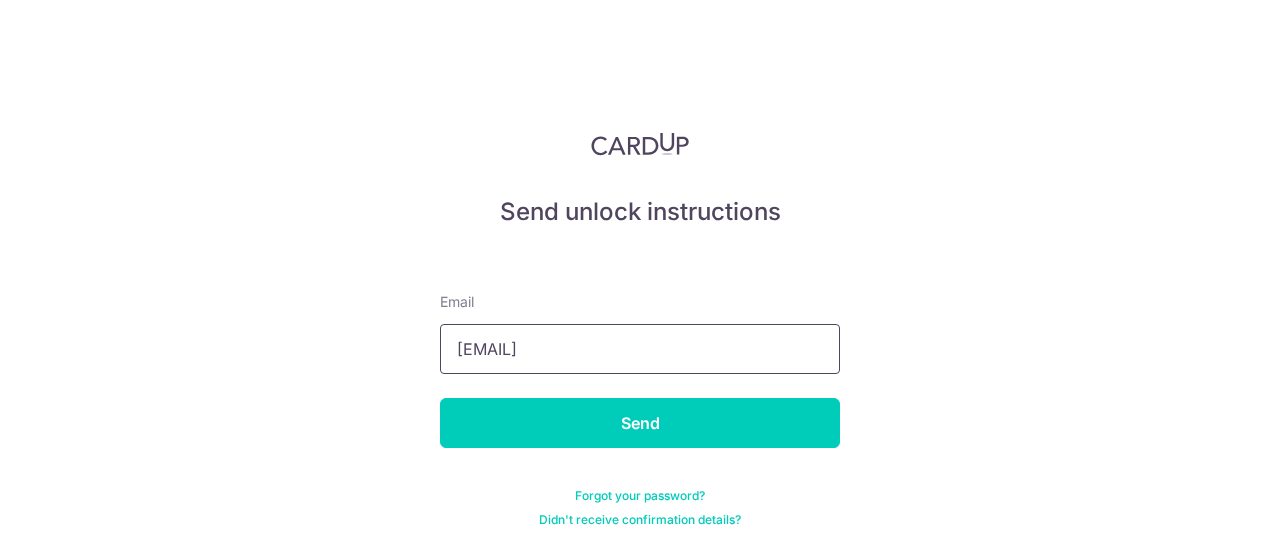 type on "[EMAIL]" 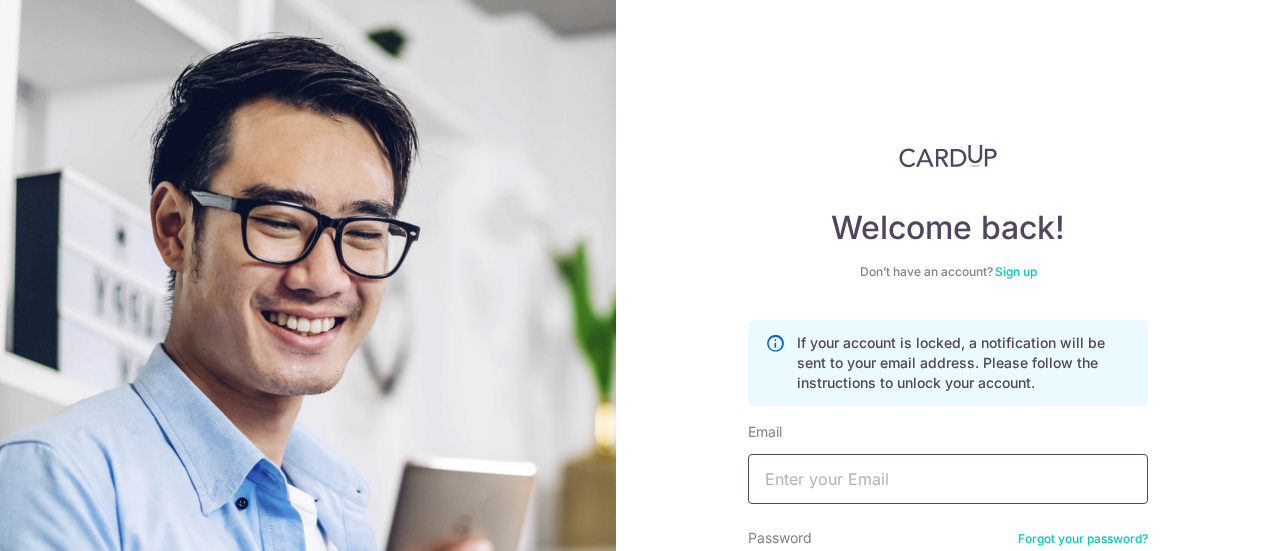 scroll, scrollTop: 0, scrollLeft: 0, axis: both 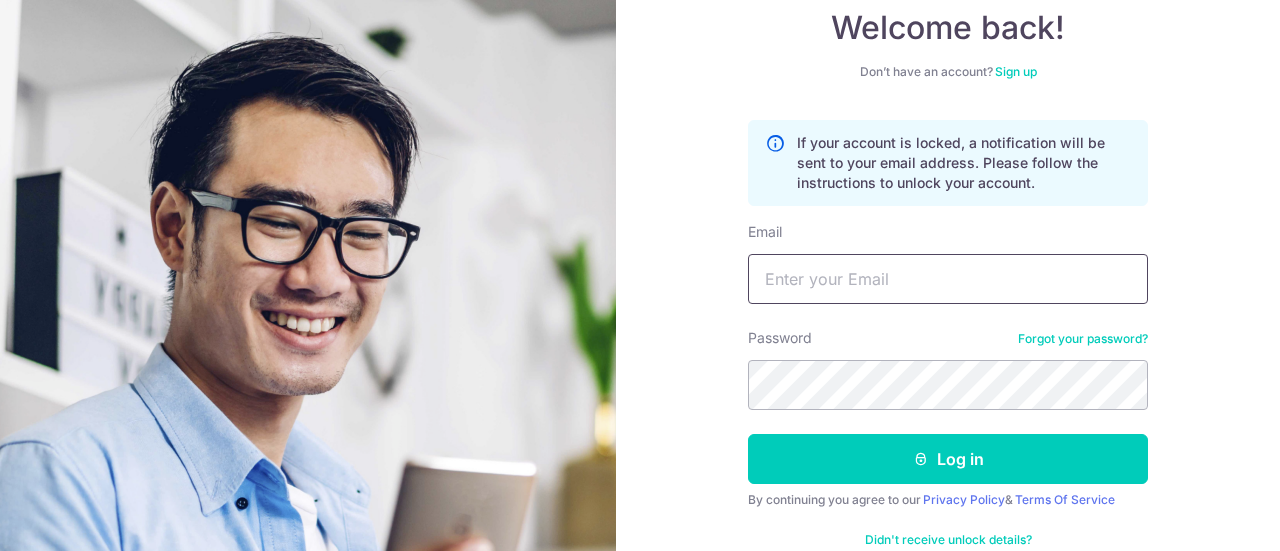 click on "Email" at bounding box center (948, 279) 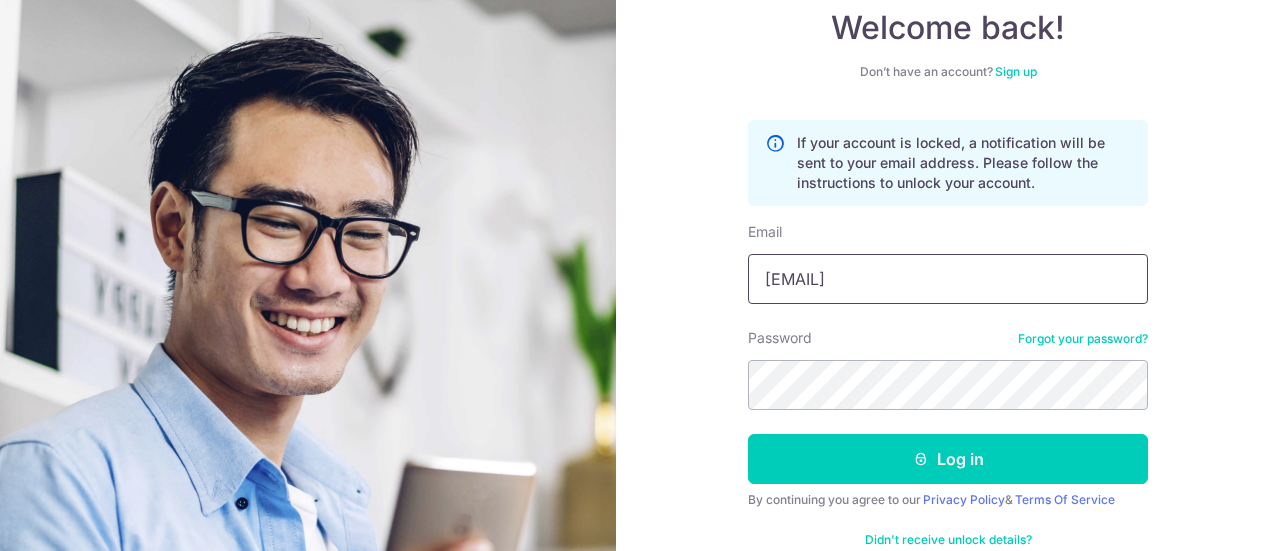 type on "[EMAIL]" 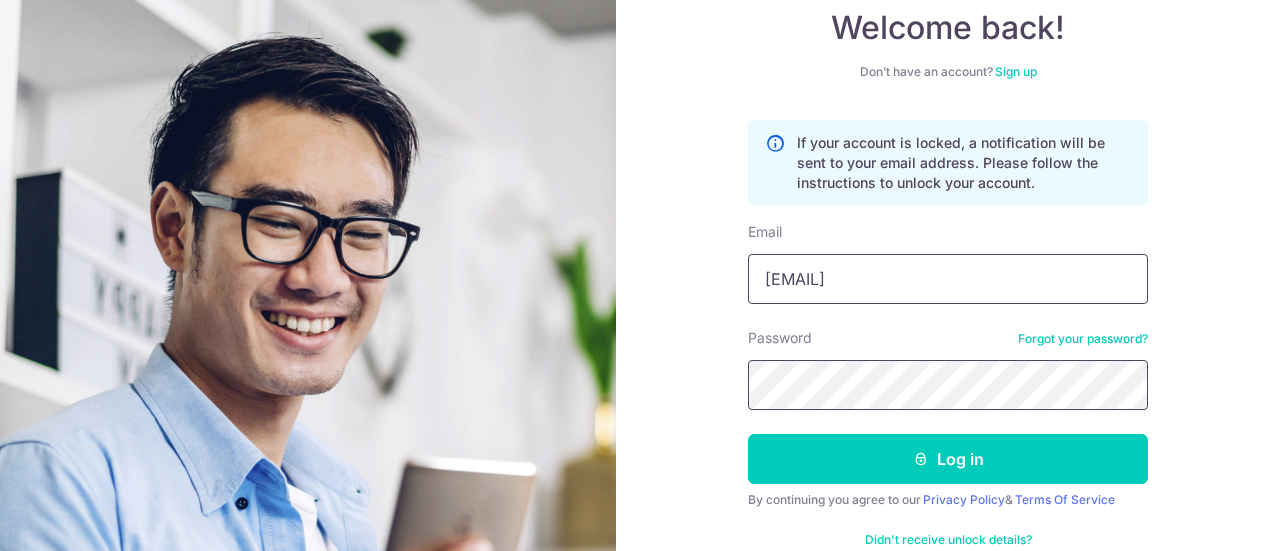 click on "Log in" at bounding box center [948, 459] 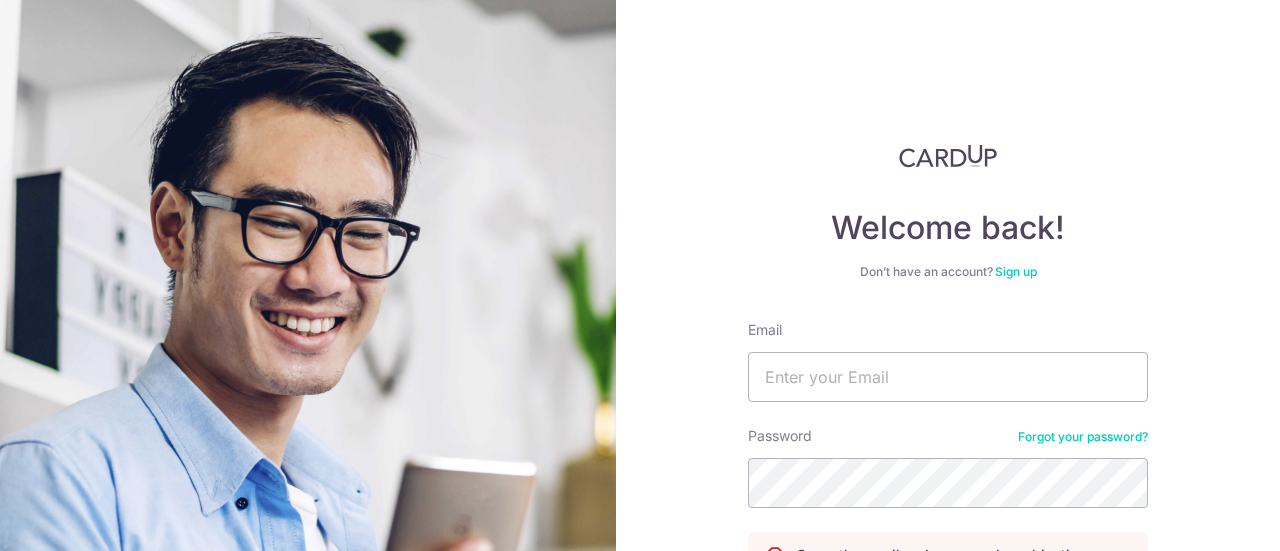 scroll, scrollTop: 0, scrollLeft: 0, axis: both 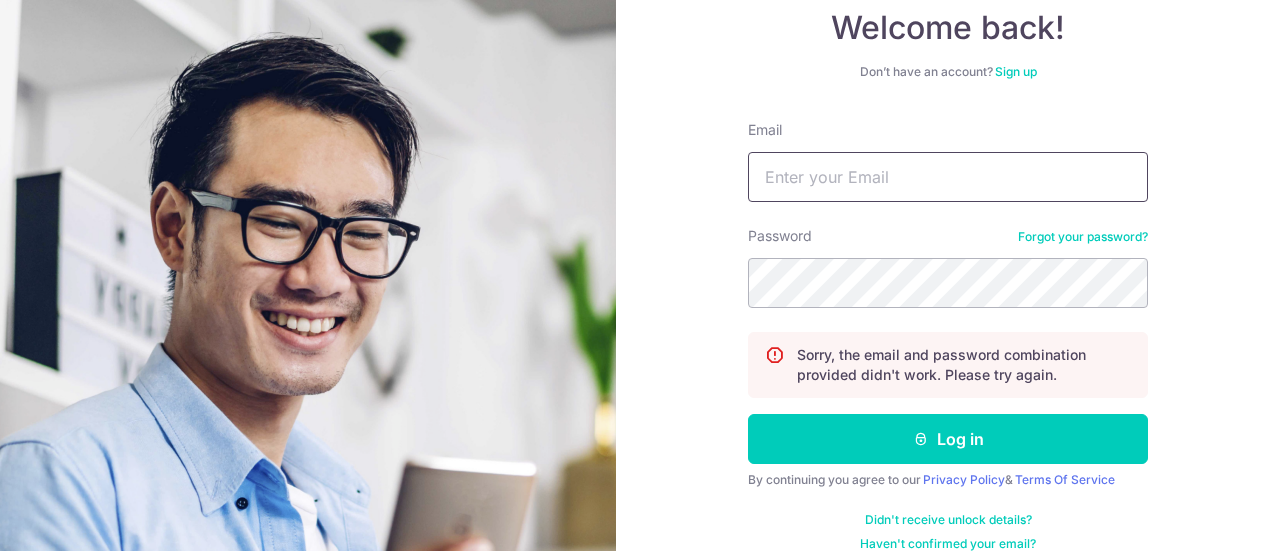 click on "Email" at bounding box center (948, 177) 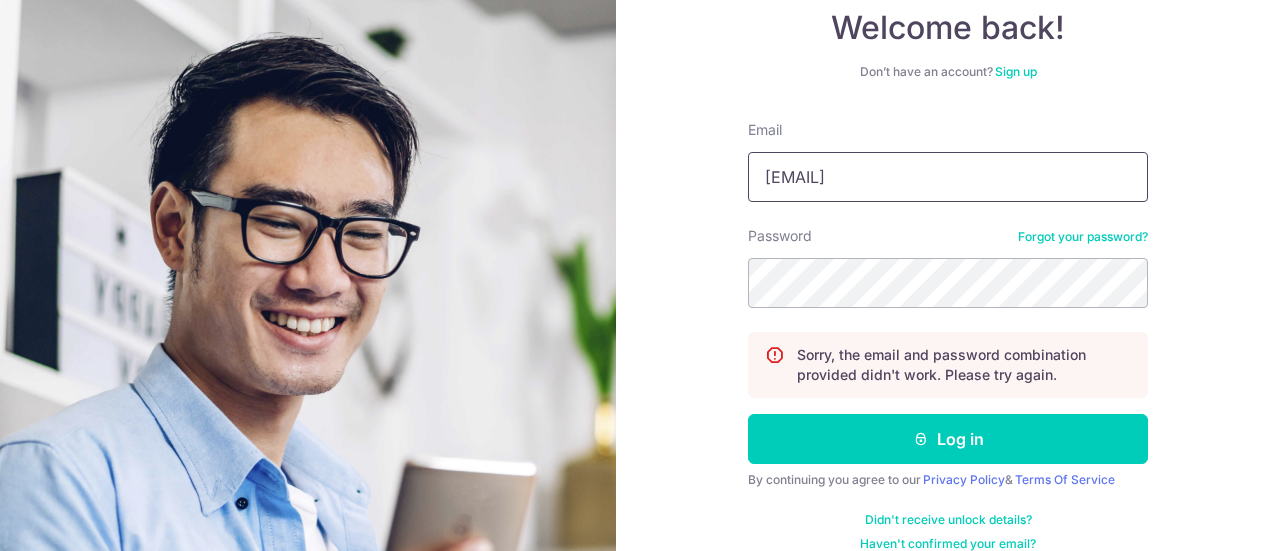 type on "[EMAIL]" 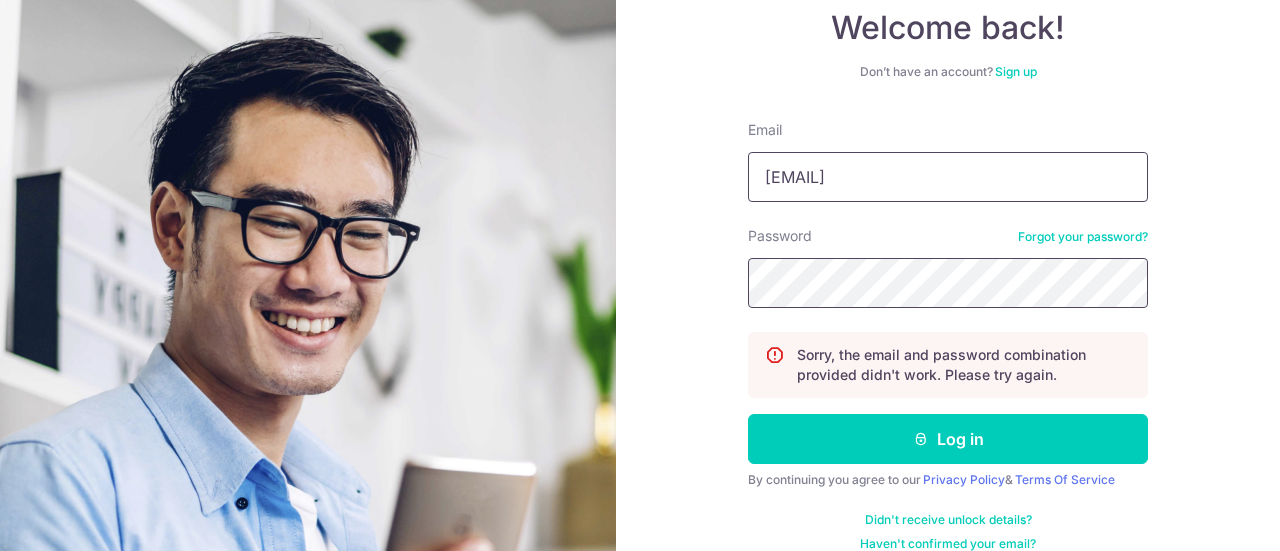 click on "Log in" at bounding box center [948, 439] 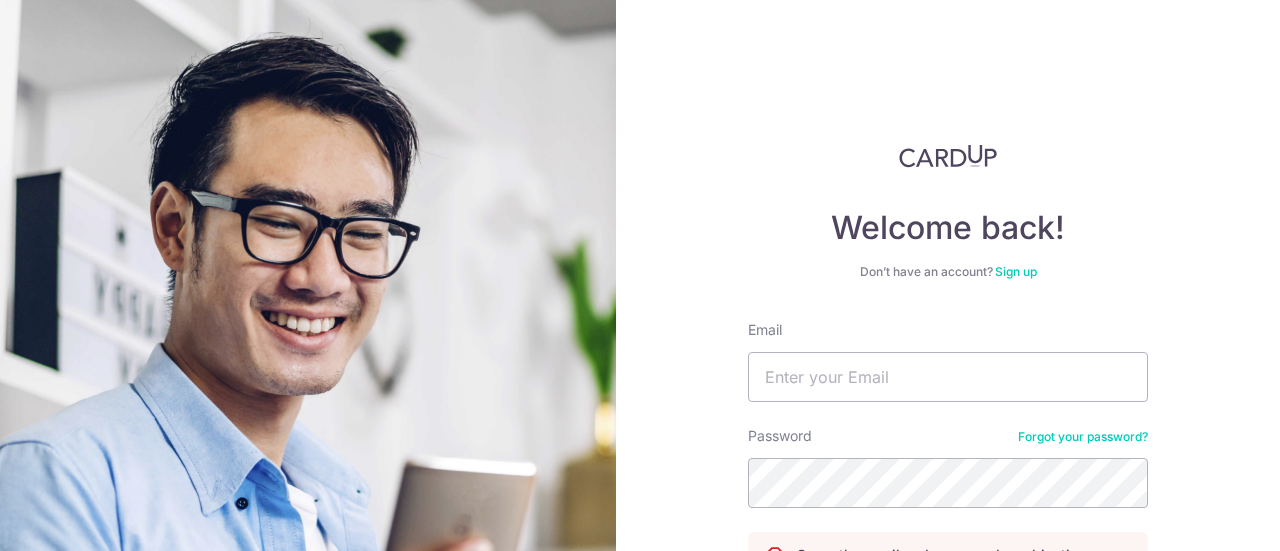 scroll, scrollTop: 0, scrollLeft: 0, axis: both 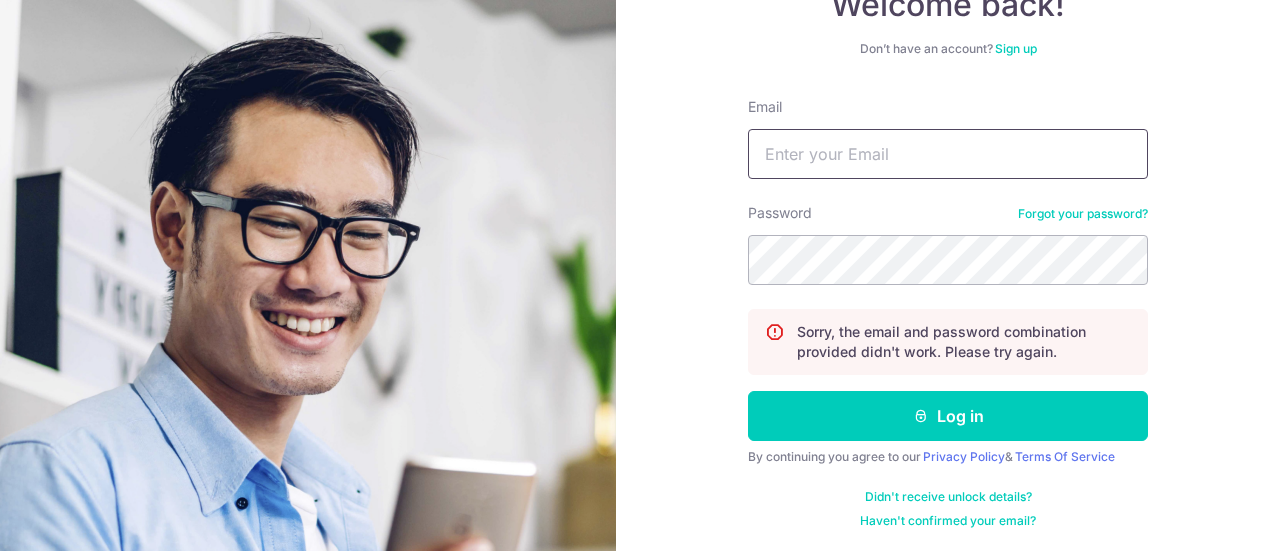 click on "Email" at bounding box center (948, 154) 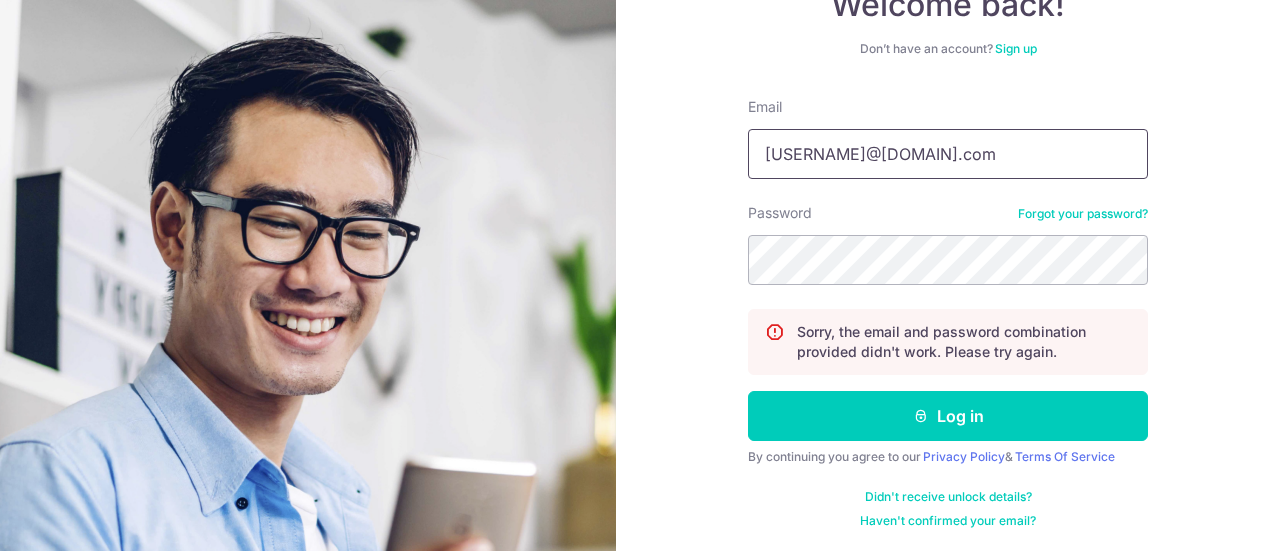 type on "gabrielleejh@gmail.com" 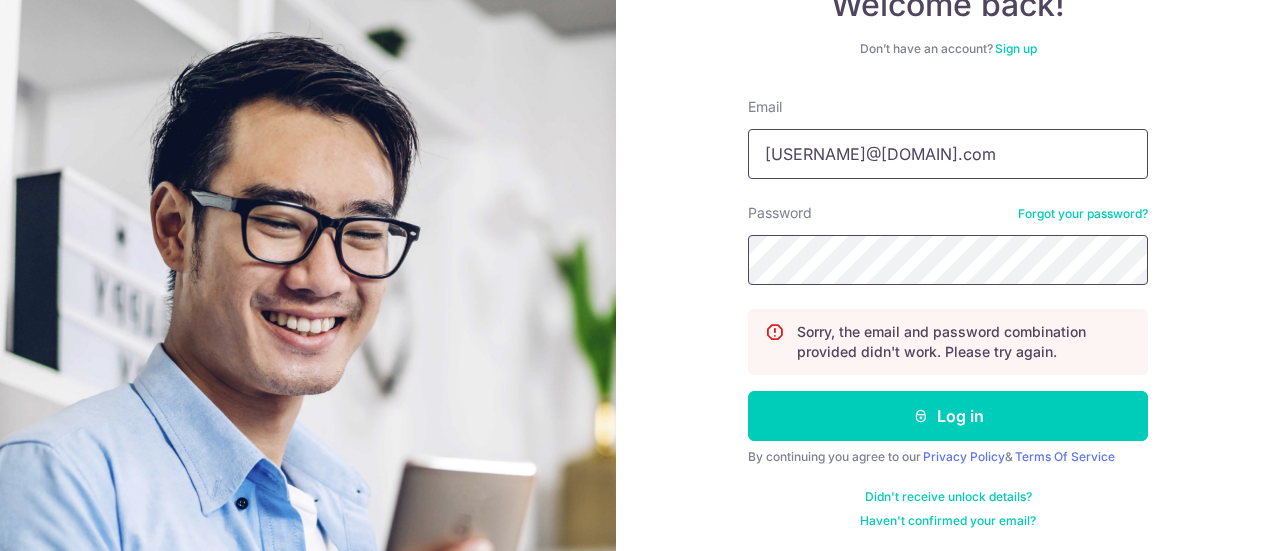 click on "Log in" at bounding box center (948, 416) 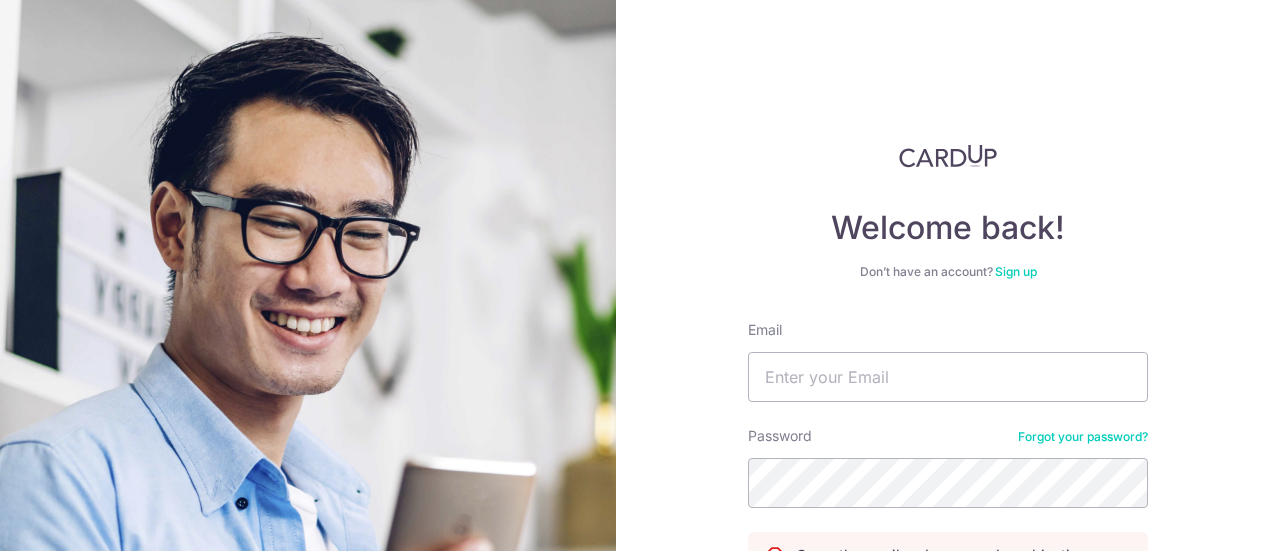 scroll, scrollTop: 0, scrollLeft: 0, axis: both 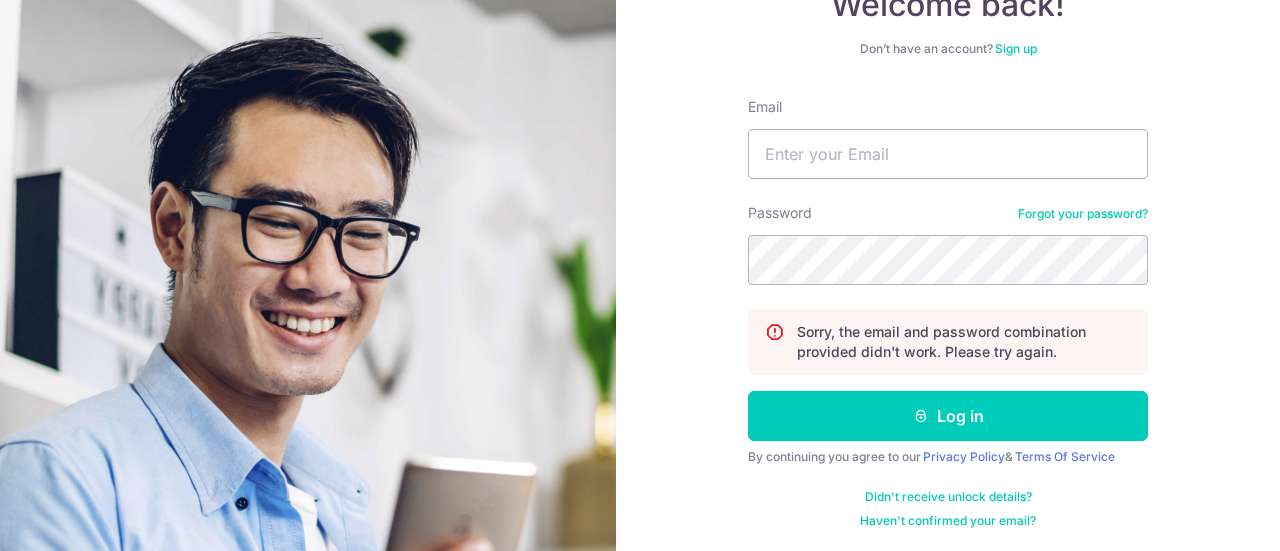 click on "Password
Forgot your password?" at bounding box center (948, 244) 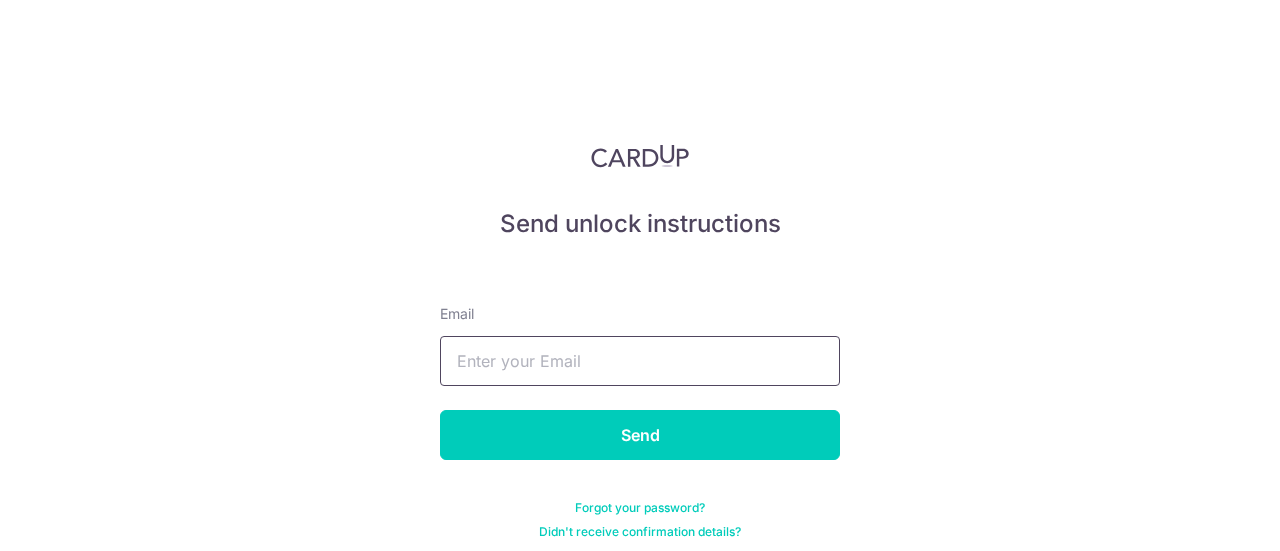click at bounding box center (640, 361) 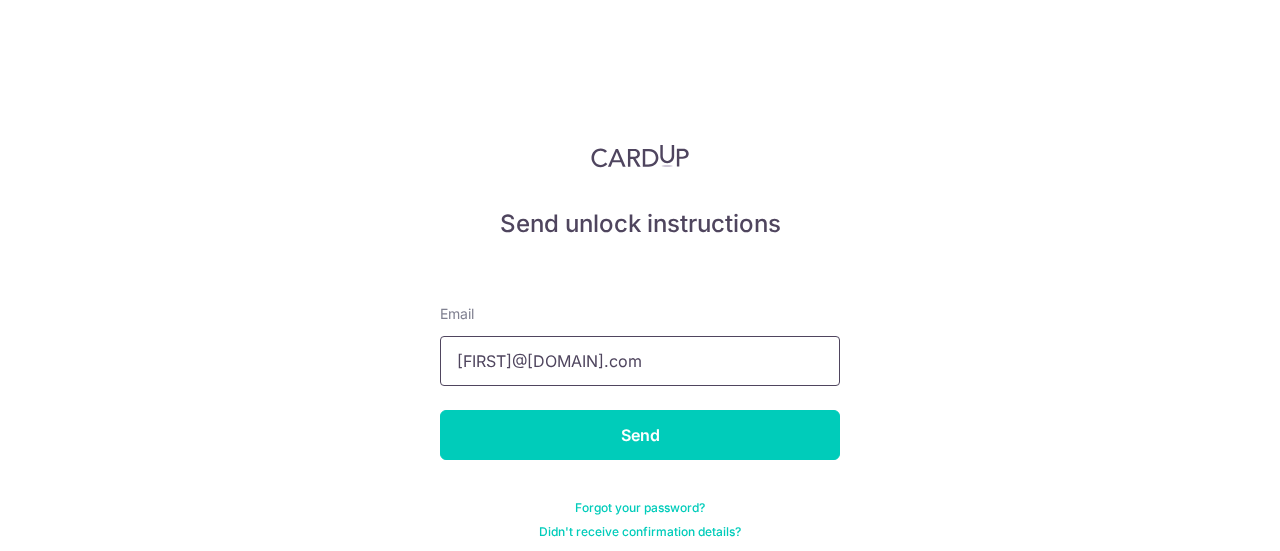 type on "gabrielleejh@gmail.com" 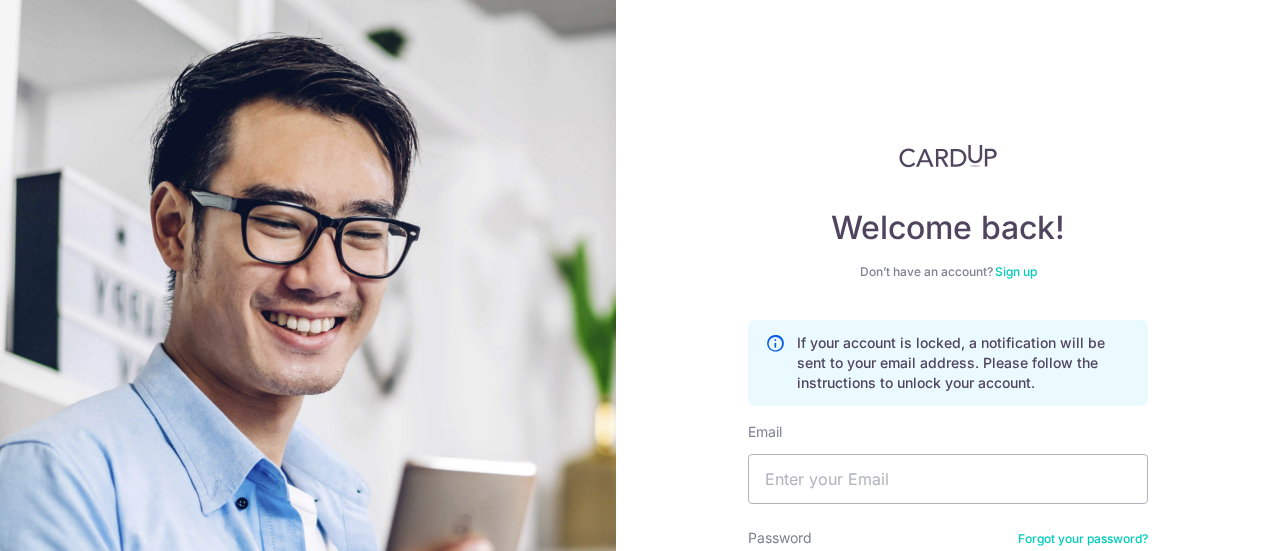 scroll, scrollTop: 0, scrollLeft: 0, axis: both 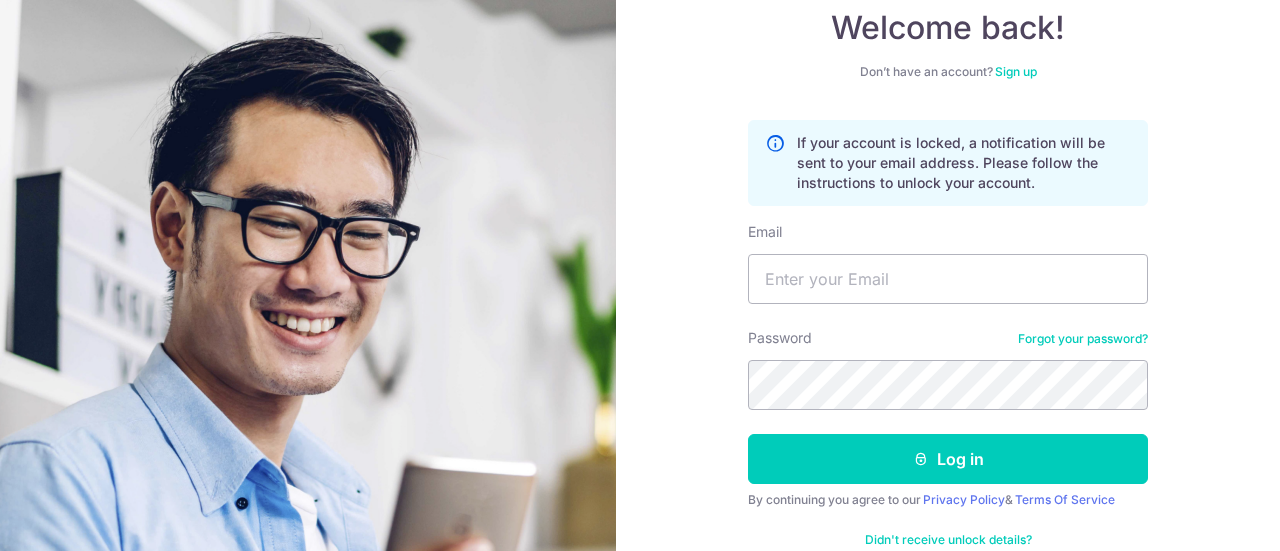 click on "Forgot your password?" at bounding box center [1083, 339] 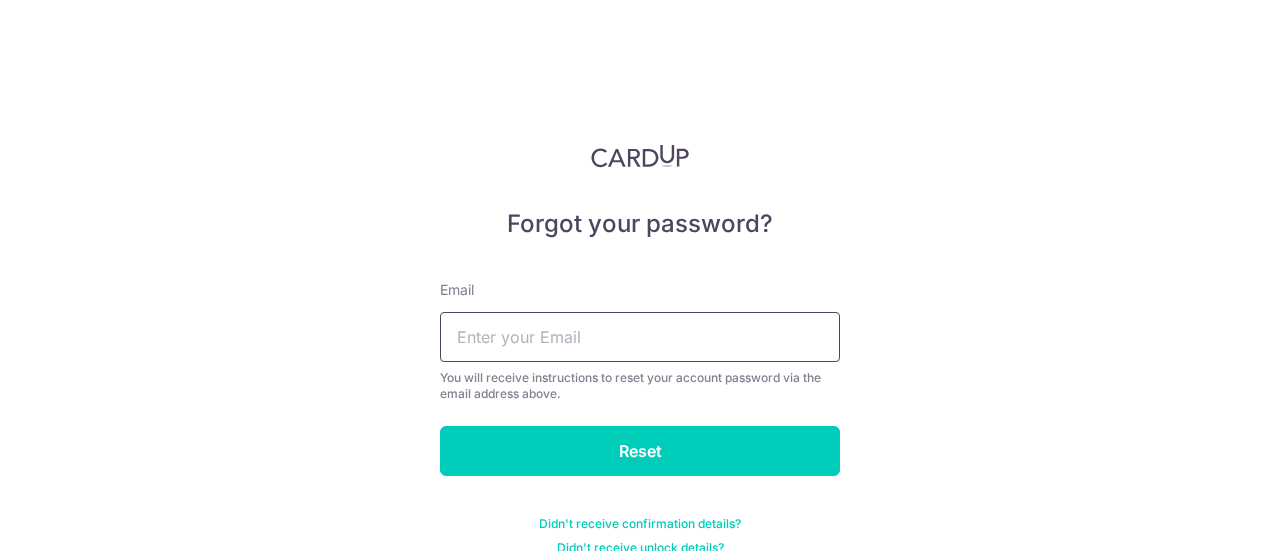 click on "Email
You will receive instructions to reset your account password via the email address above." at bounding box center (640, 341) 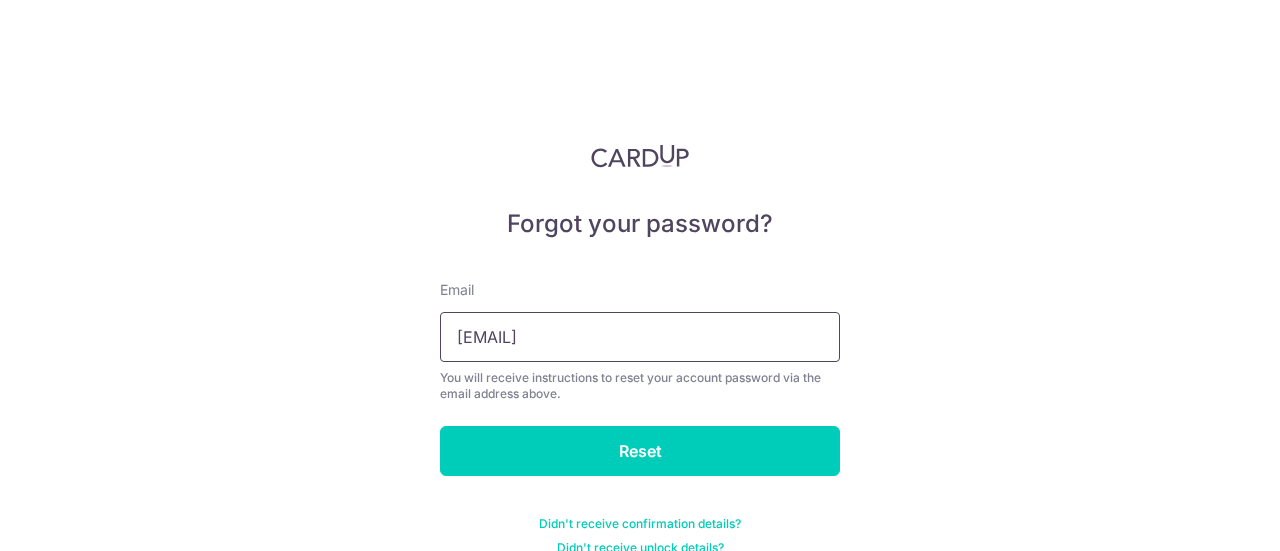 type on "gabrielleejh@gmail.com" 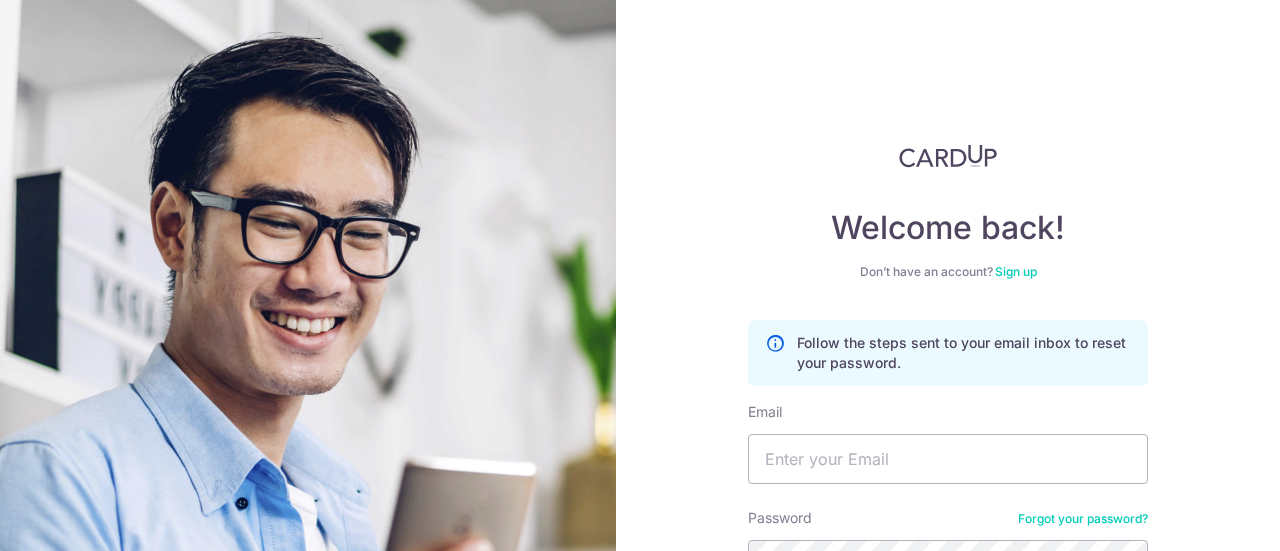 scroll, scrollTop: 0, scrollLeft: 0, axis: both 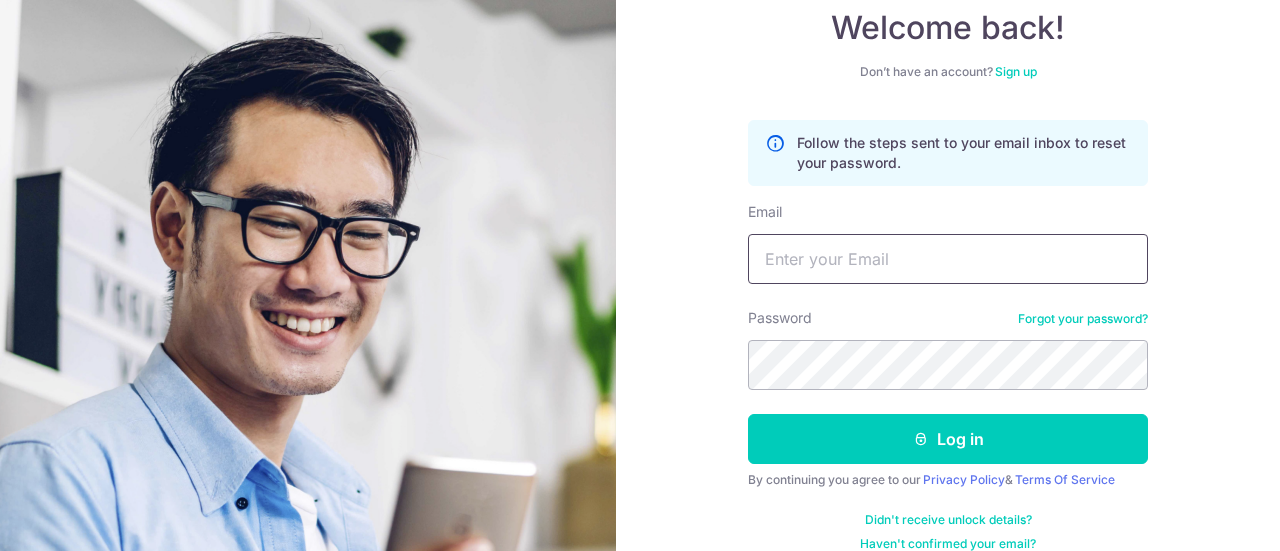 click on "Email" at bounding box center [948, 259] 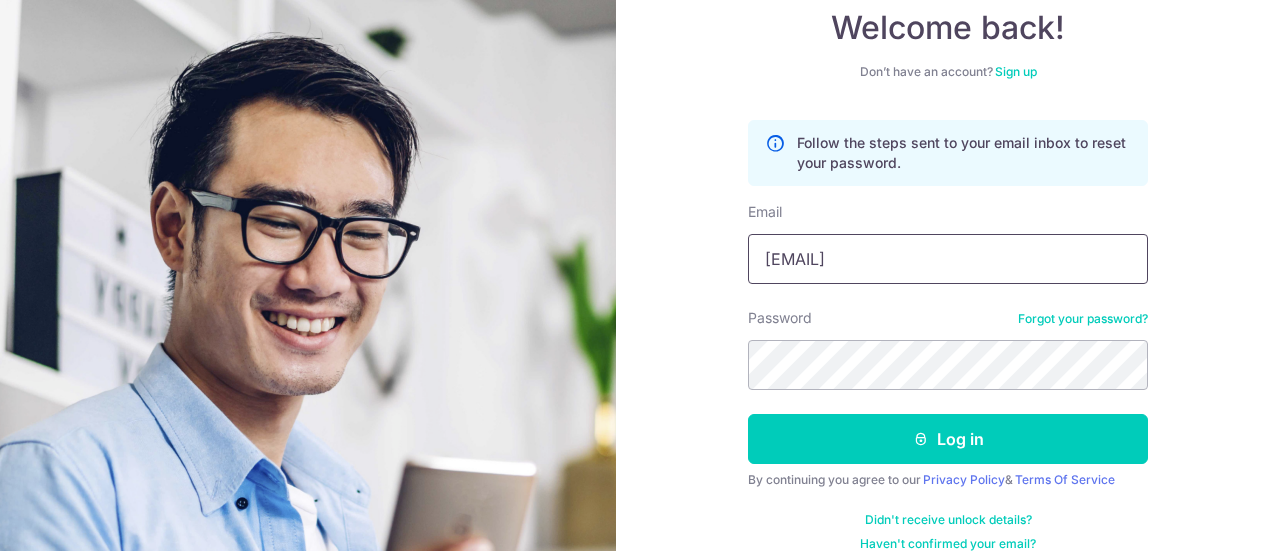 type on "[EMAIL]" 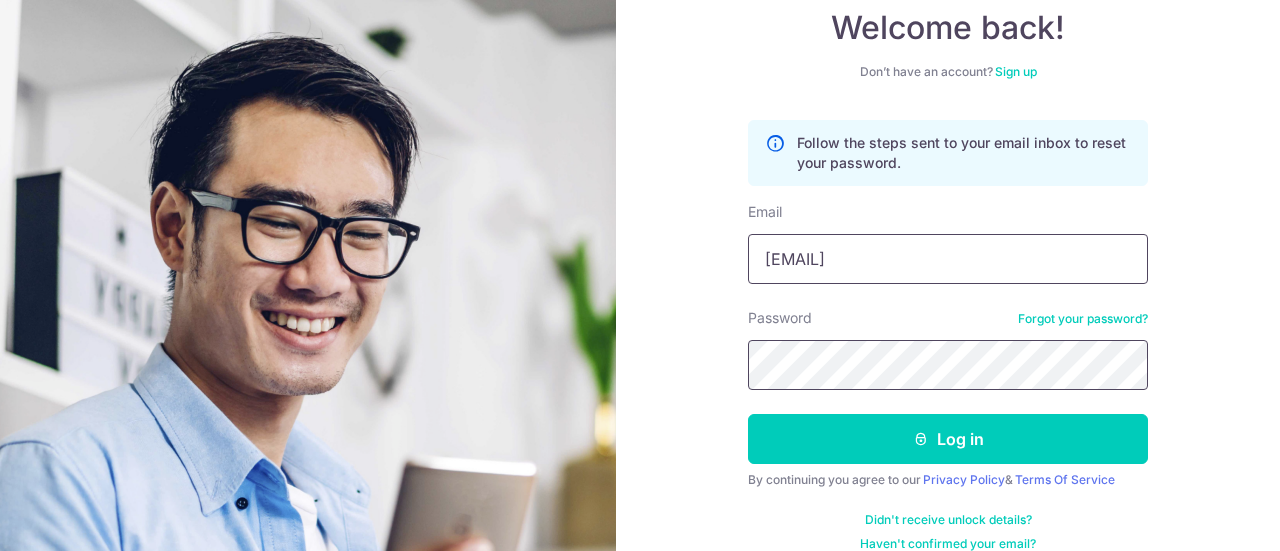 click on "Log in" at bounding box center [948, 439] 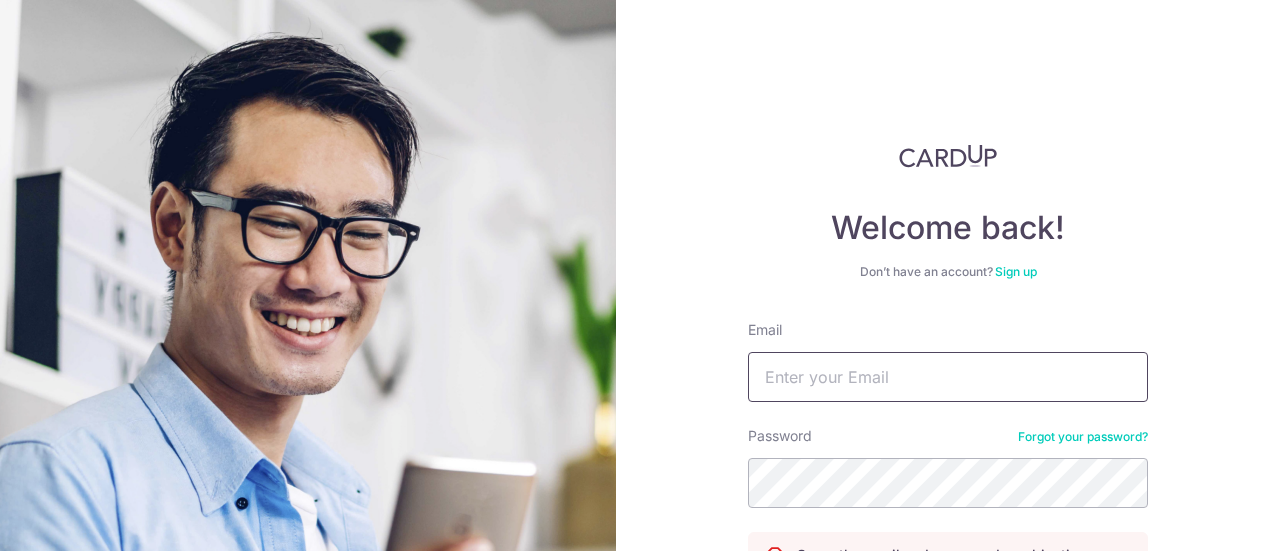scroll, scrollTop: 0, scrollLeft: 0, axis: both 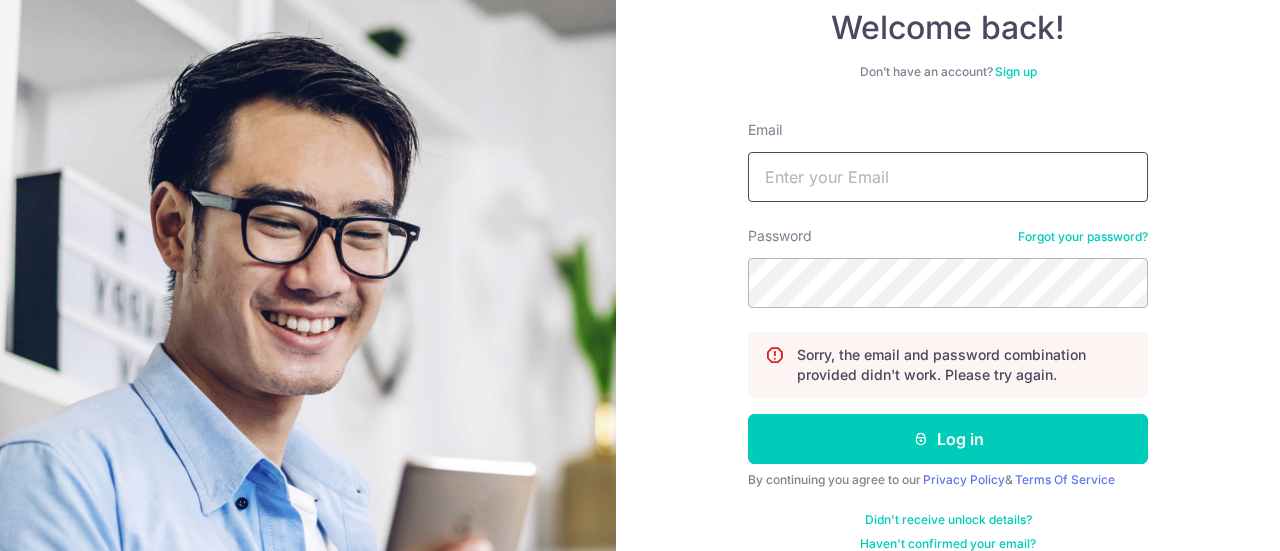 click on "Email" at bounding box center (948, 177) 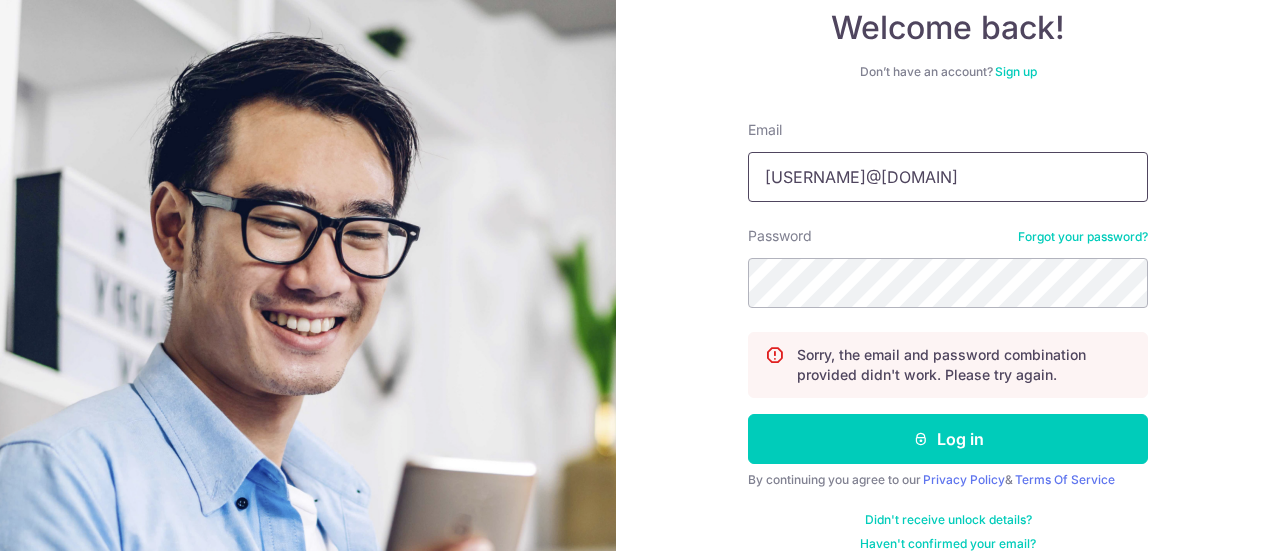 type on "[EMAIL]" 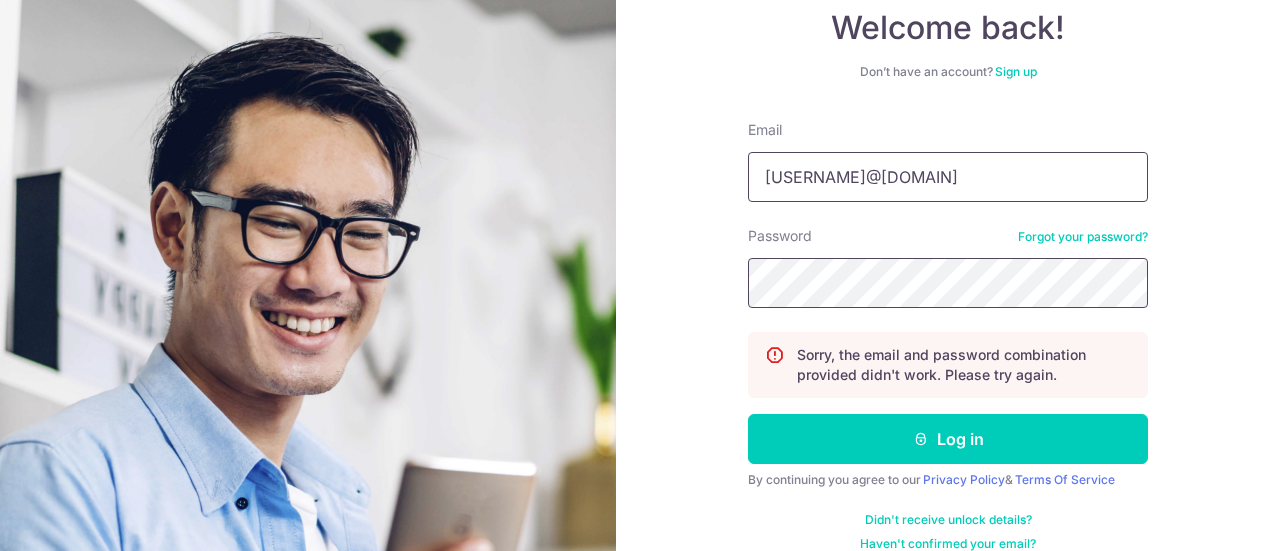 click on "Log in" at bounding box center [948, 439] 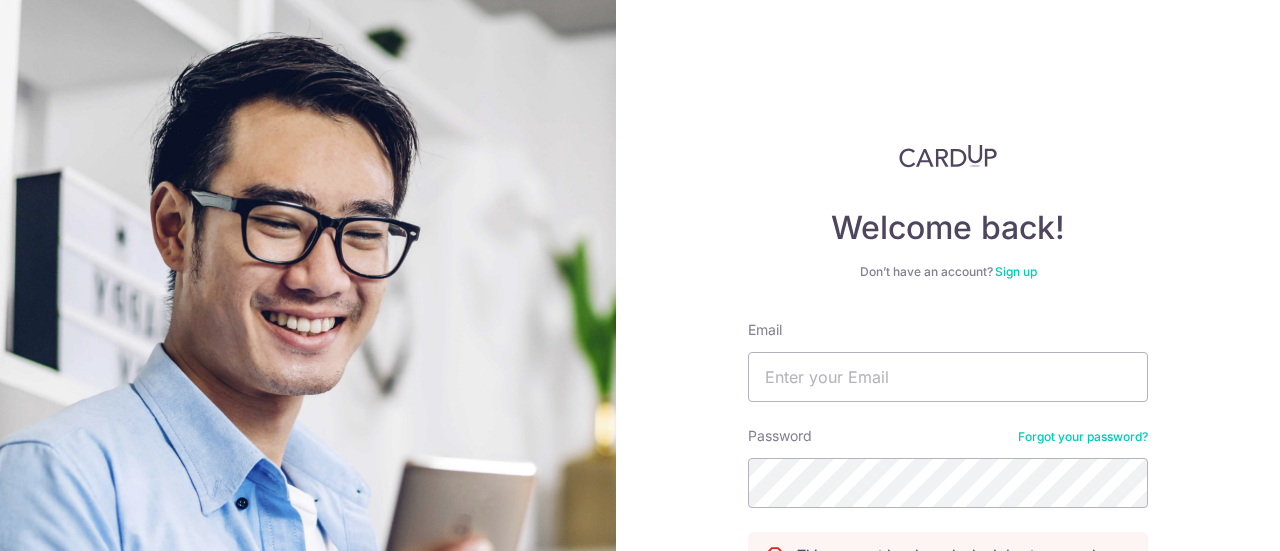 scroll, scrollTop: 0, scrollLeft: 0, axis: both 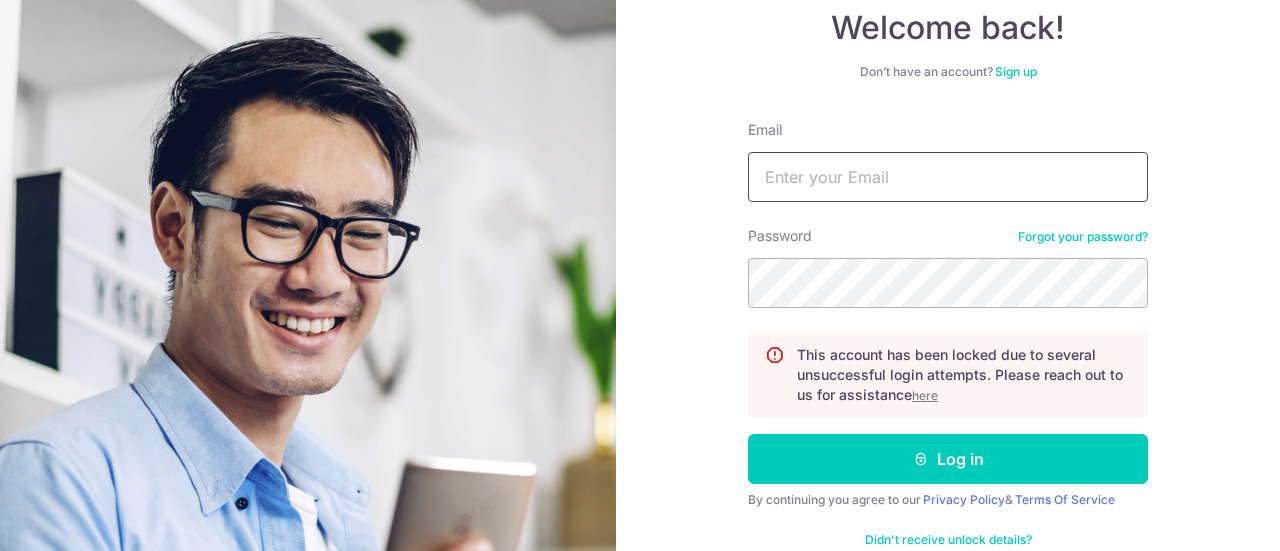 click on "Email" at bounding box center (948, 177) 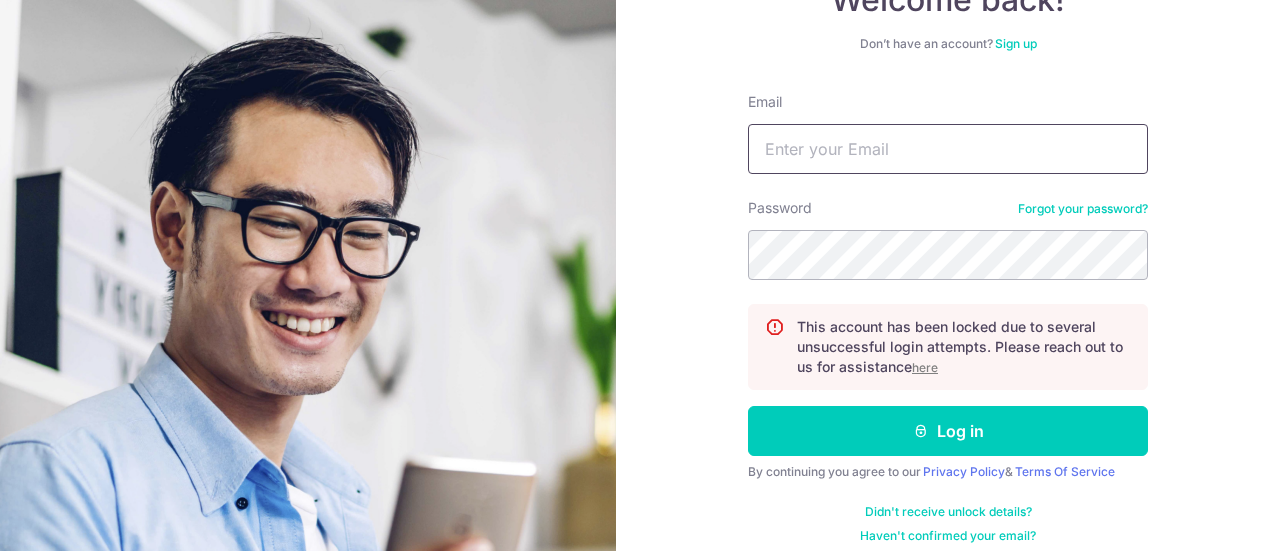 scroll, scrollTop: 243, scrollLeft: 0, axis: vertical 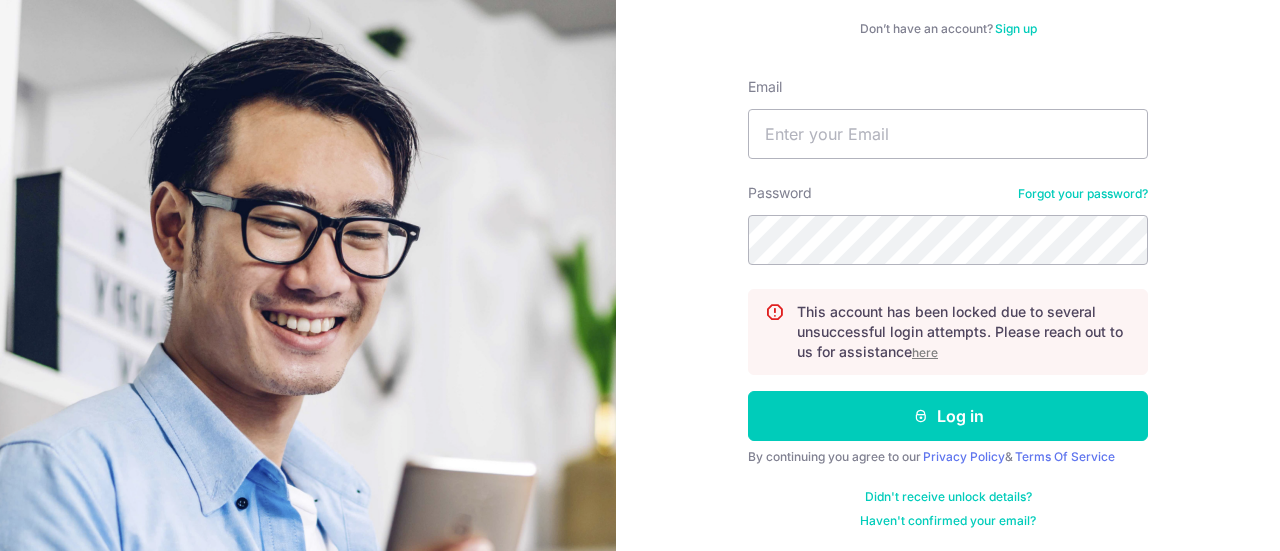 click on "Didn't receive unlock details?" at bounding box center [948, 497] 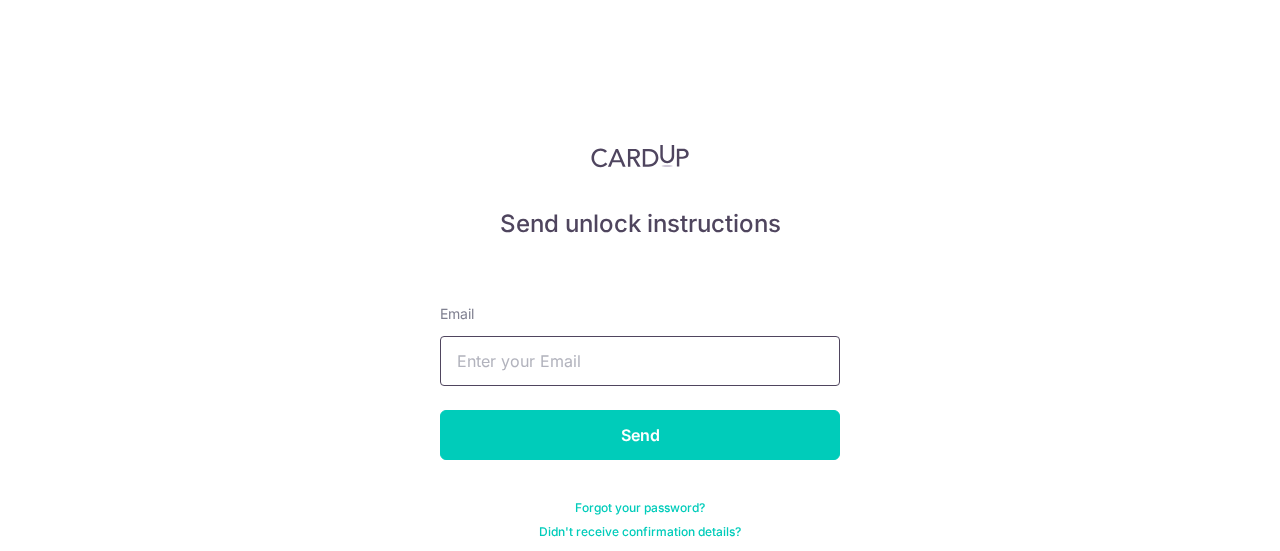 click at bounding box center [640, 361] 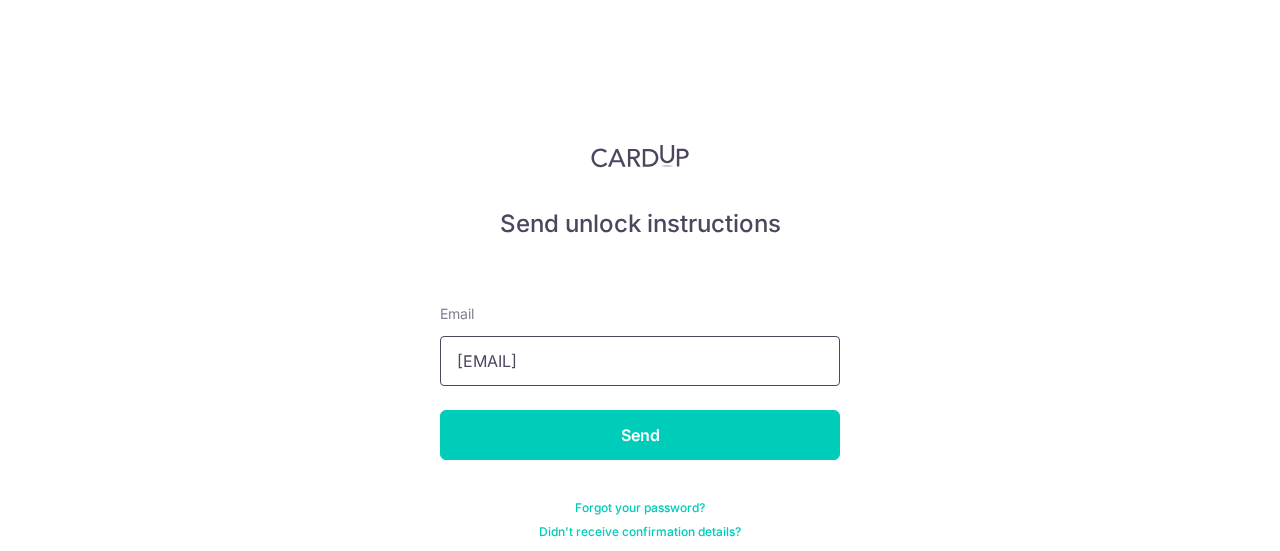 type on "[EMAIL]" 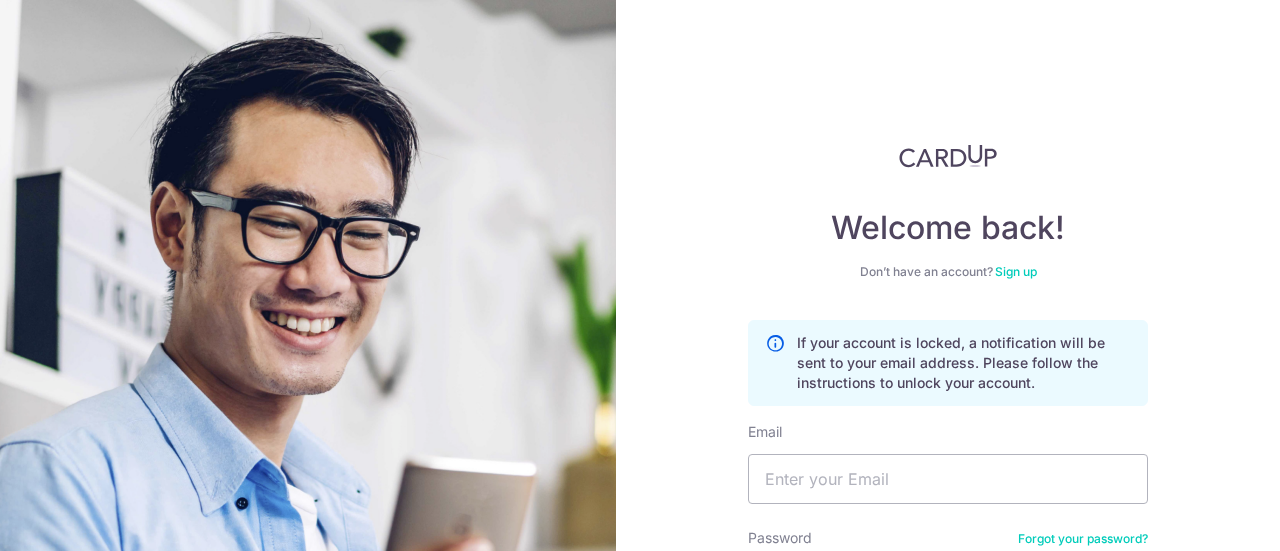 scroll, scrollTop: 0, scrollLeft: 0, axis: both 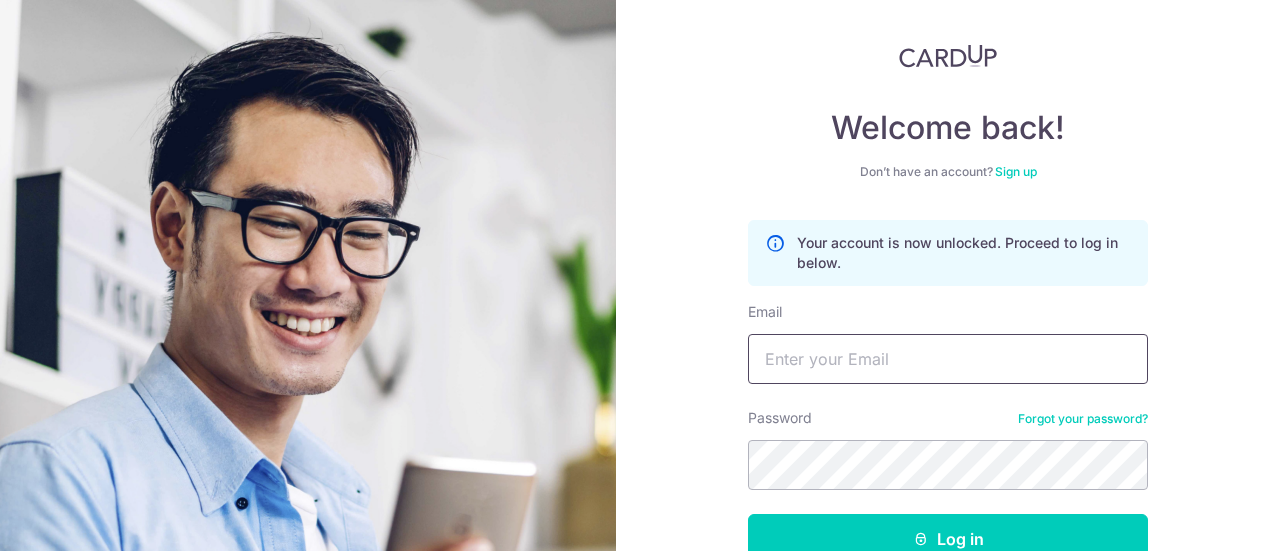 click on "Email" at bounding box center [948, 359] 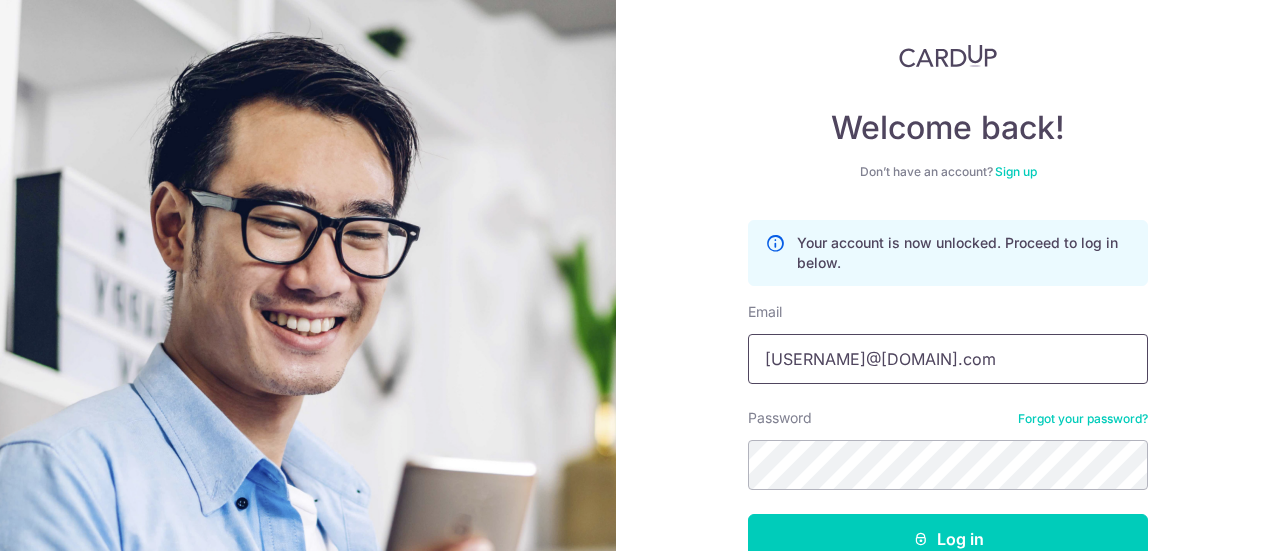 type on "[USERNAME]@[DOMAIN].com" 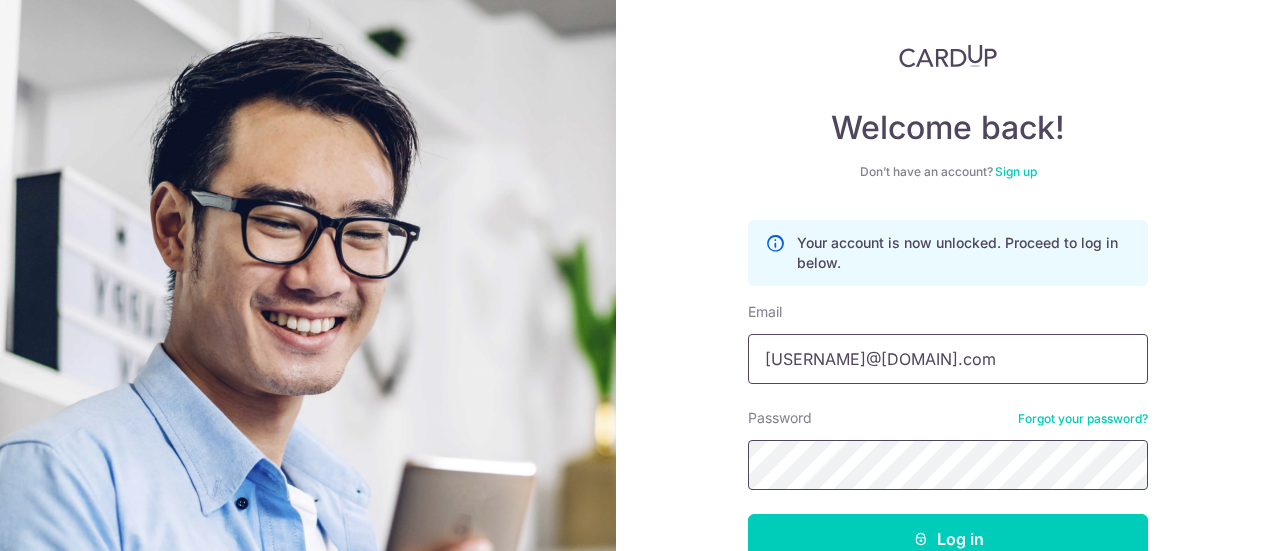 click on "Log in" at bounding box center [948, 539] 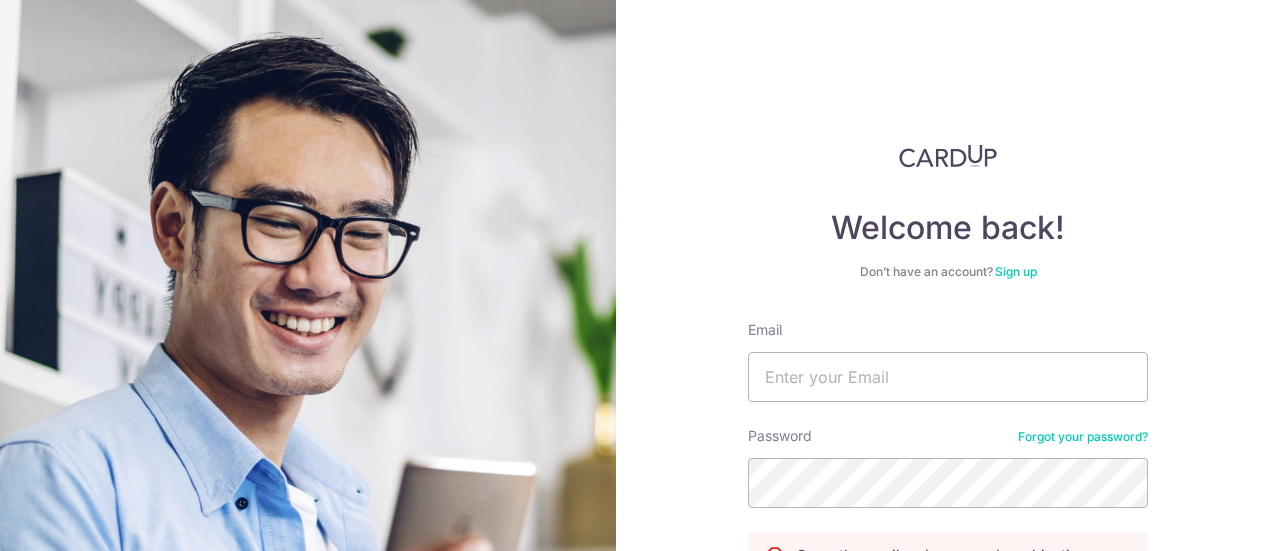 scroll, scrollTop: 0, scrollLeft: 0, axis: both 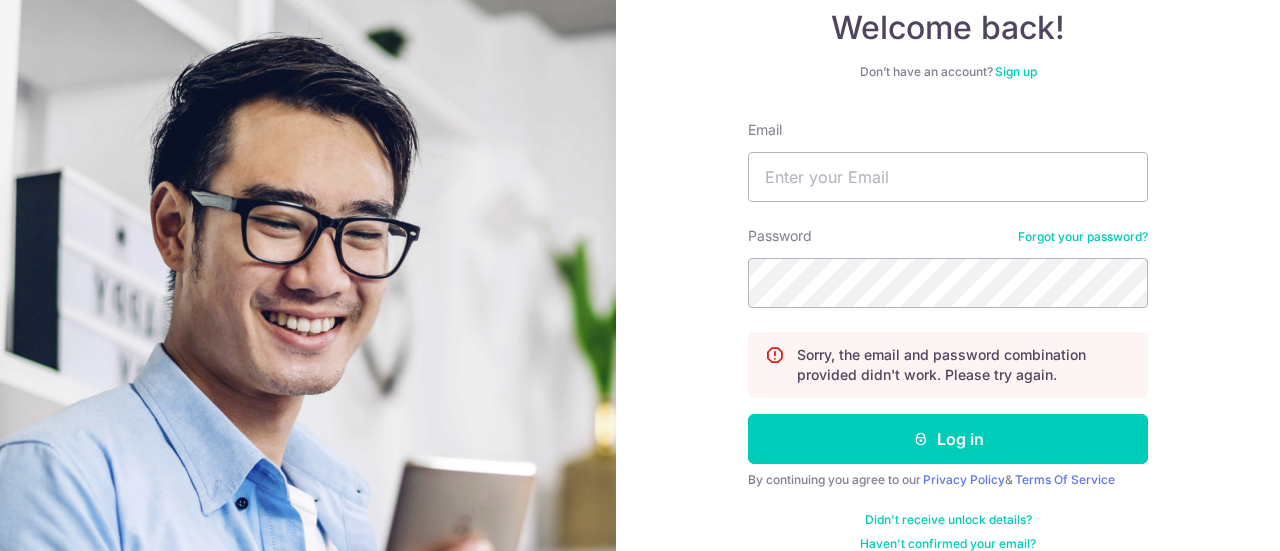 click on "Email
Password
Forgot your password?
Sorry, the email and password combination provided didn't work. Please try again.
Log in
By continuing you agree to our
Privacy Policy
&  Terms Of Service
Didn't receive unlock details?
Haven't confirmed your email?" at bounding box center (948, 336) 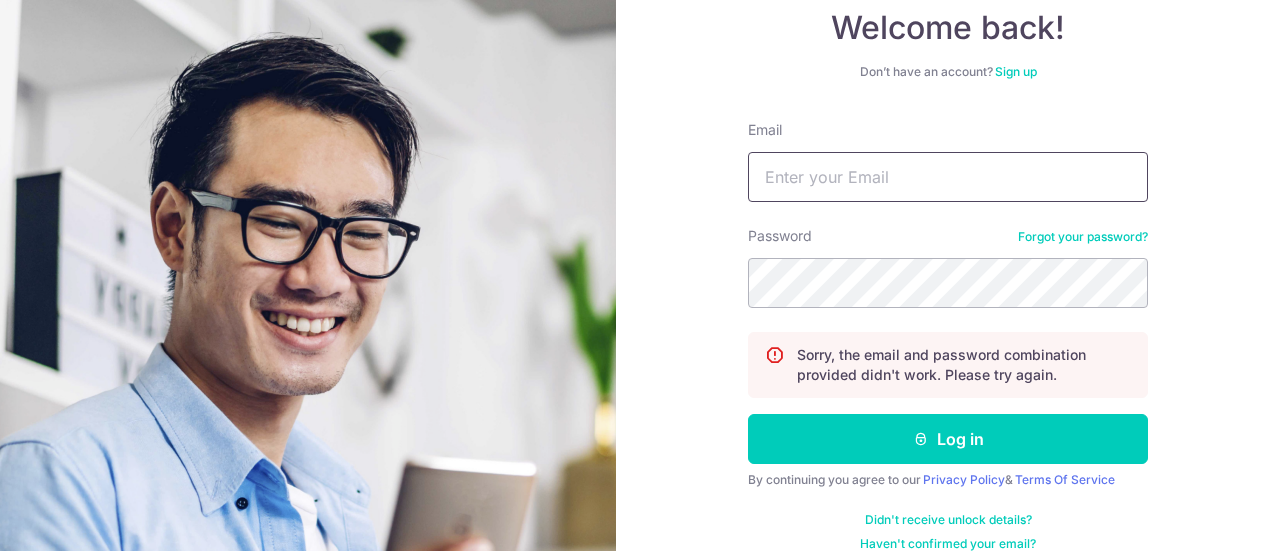 click on "Email" at bounding box center [948, 177] 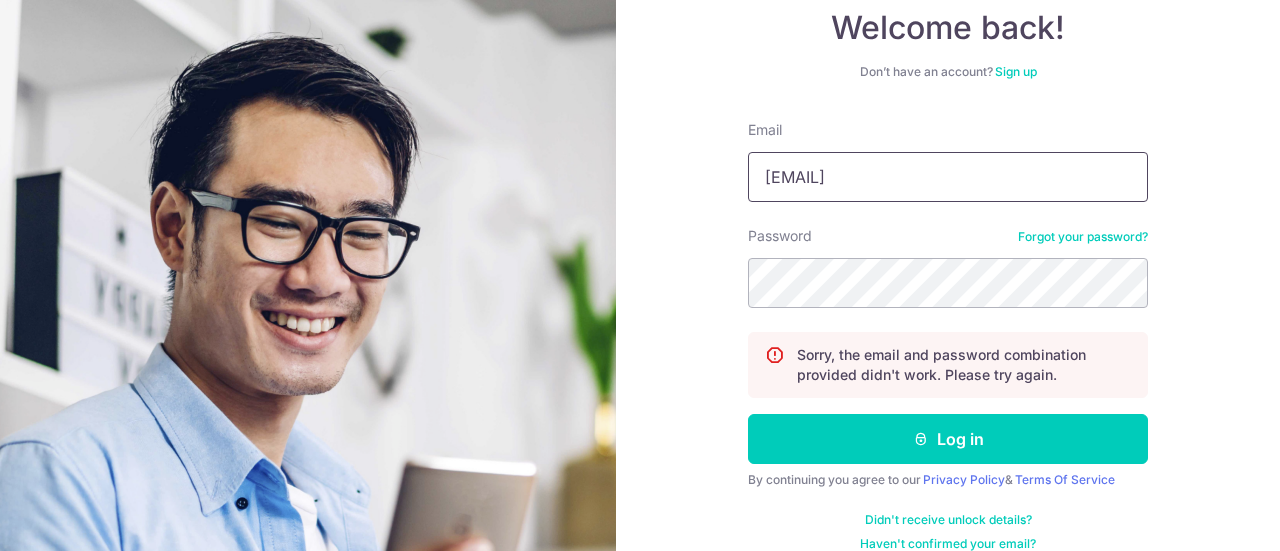 type on "[EMAIL]" 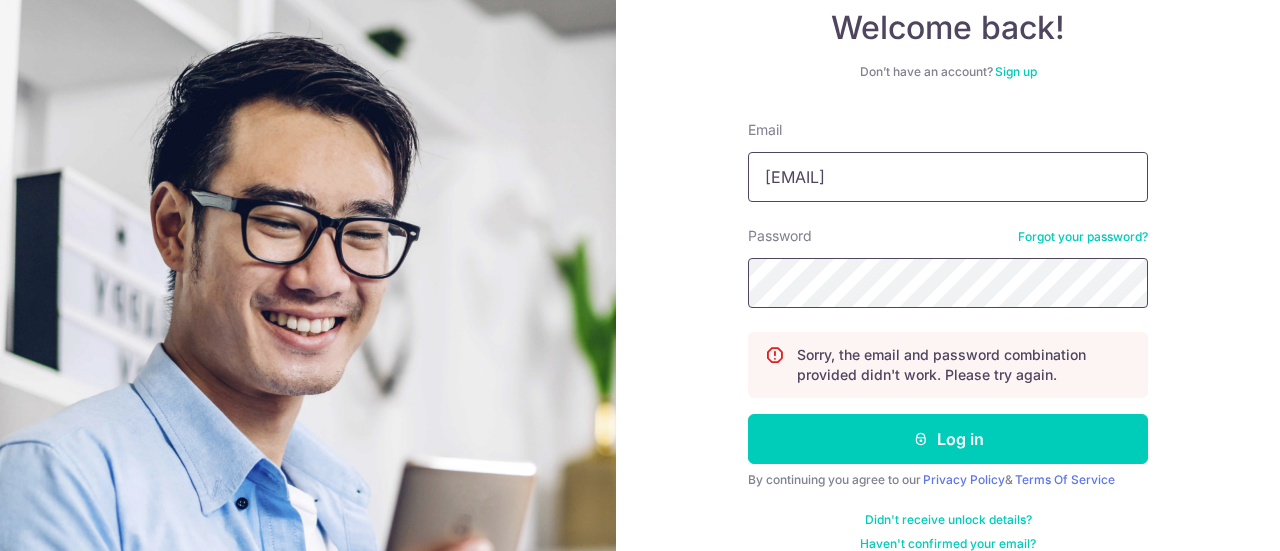 click on "Log in" at bounding box center (948, 439) 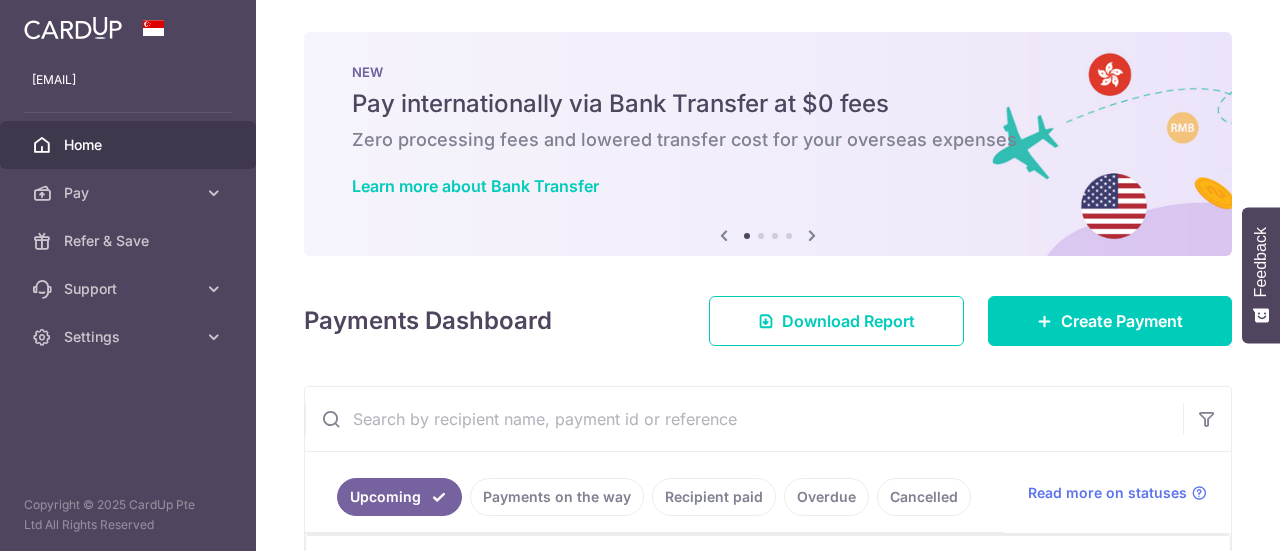 scroll, scrollTop: 0, scrollLeft: 0, axis: both 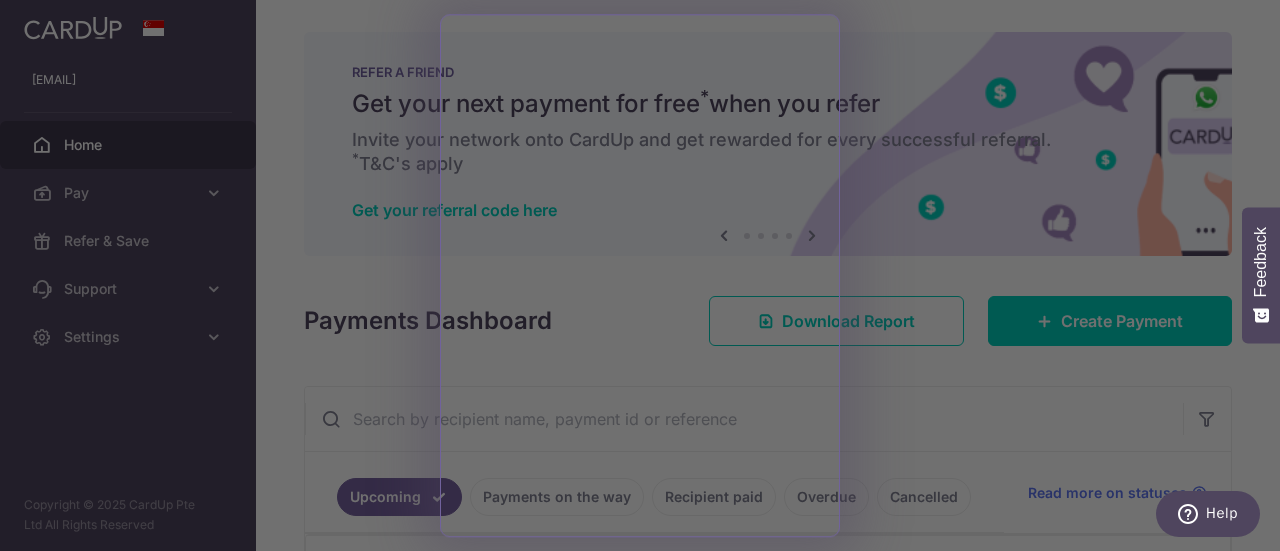 click at bounding box center [646, 278] 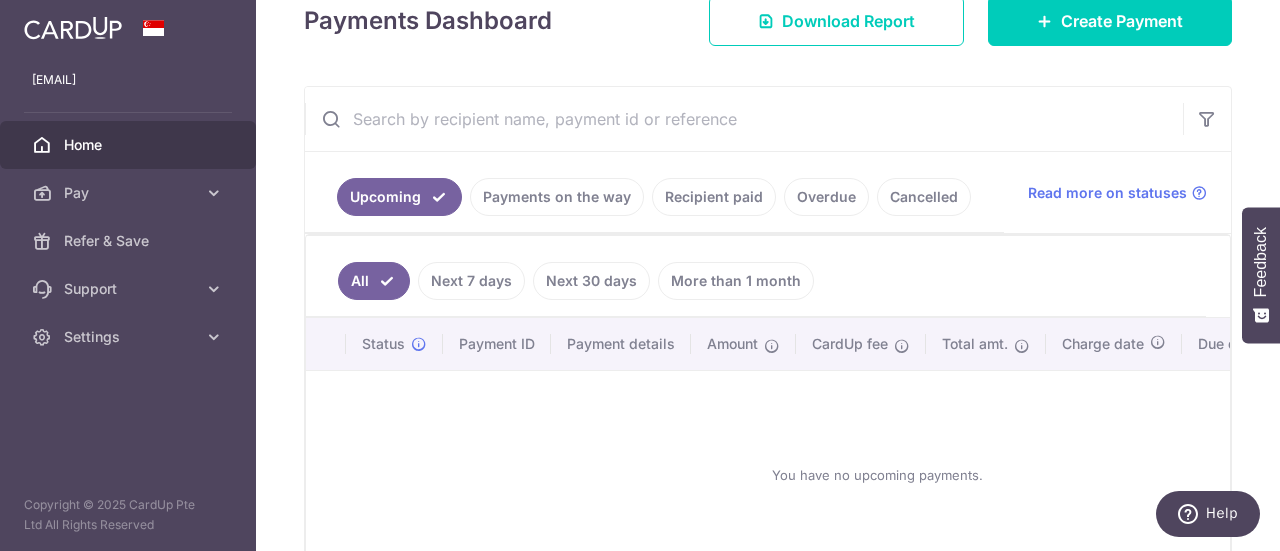 scroll, scrollTop: 400, scrollLeft: 0, axis: vertical 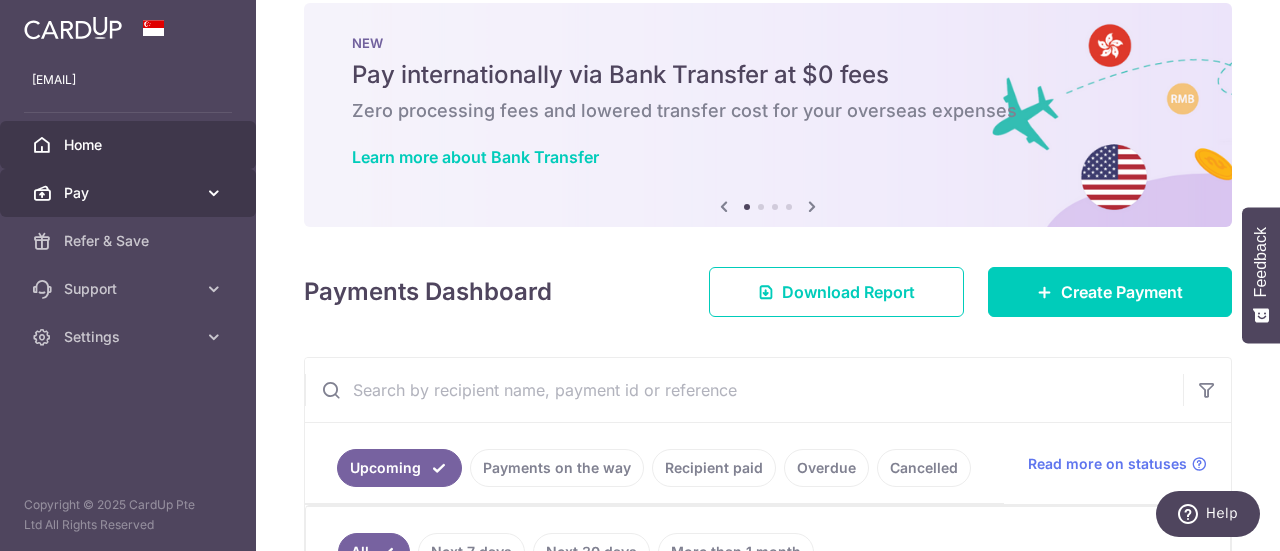 click on "Pay" at bounding box center [130, 193] 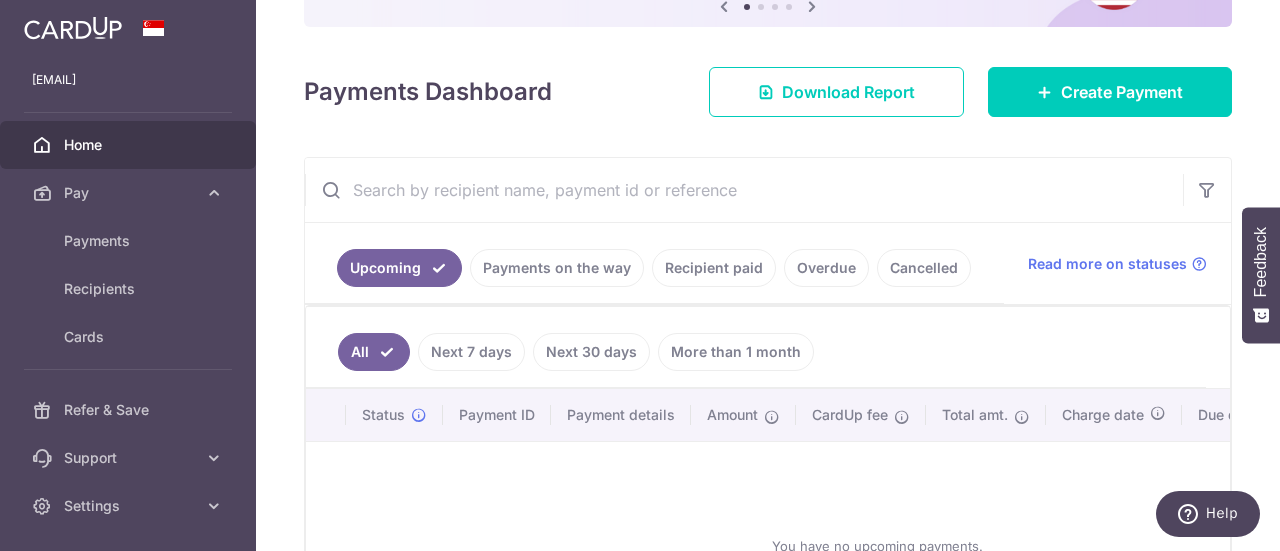 click on "Payments on the way" at bounding box center [557, 268] 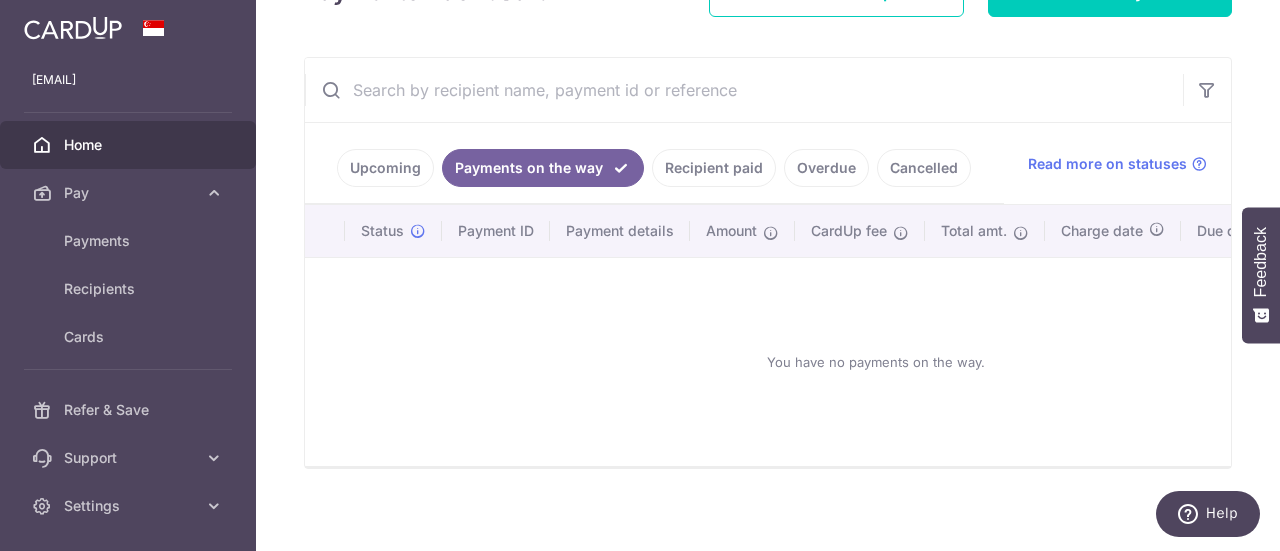 click on "Recipient paid" at bounding box center (714, 168) 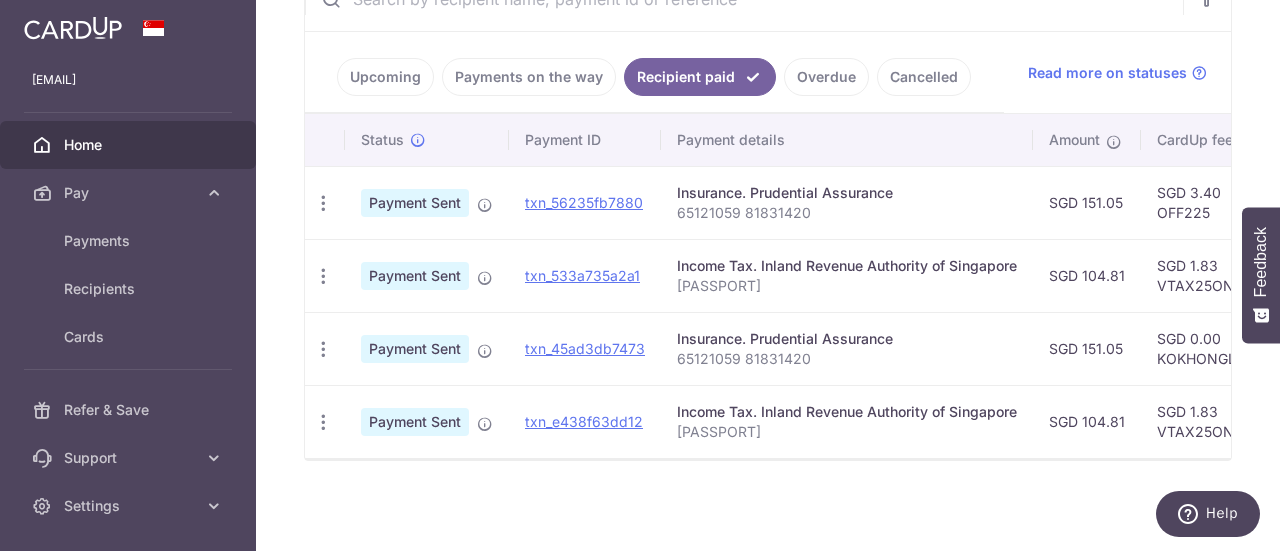 scroll, scrollTop: 428, scrollLeft: 0, axis: vertical 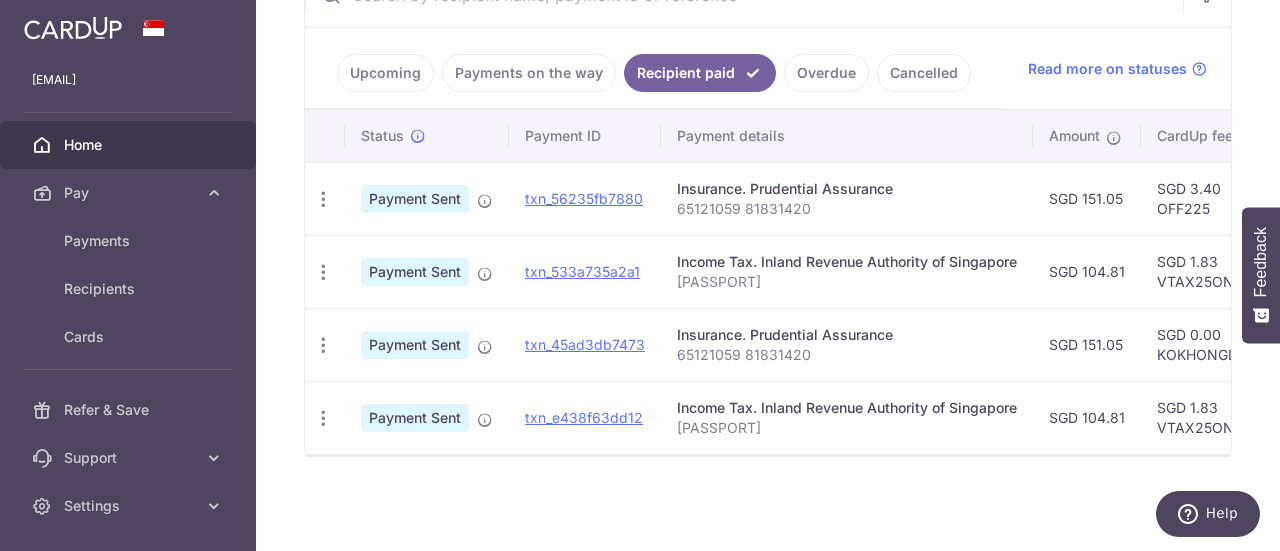 click on "[SSN]" at bounding box center [847, 282] 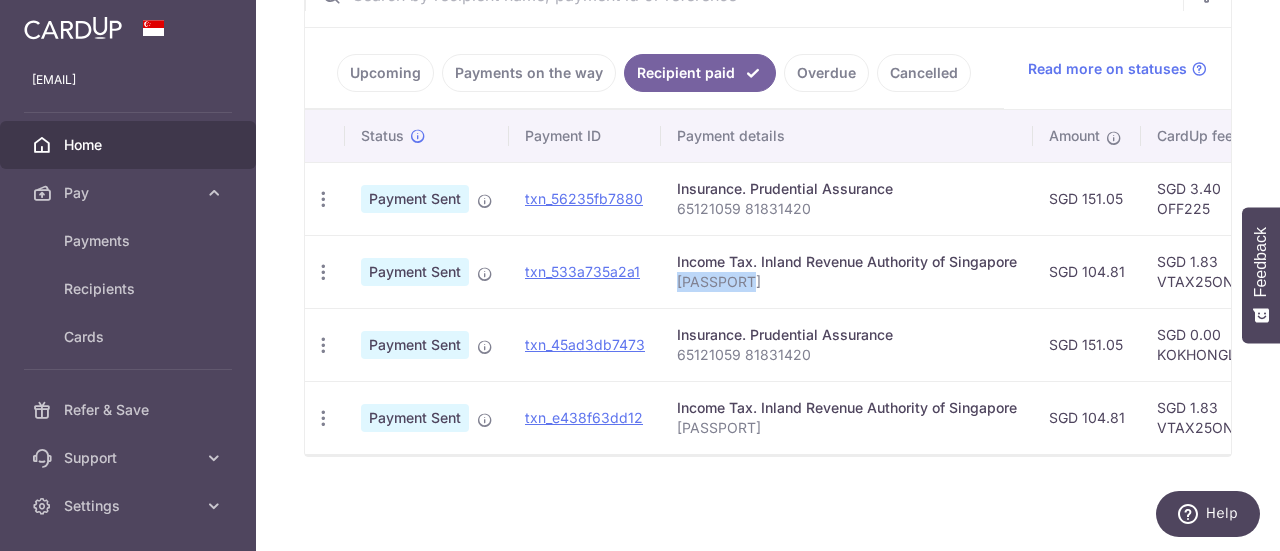 click on "[SSN]" at bounding box center [847, 282] 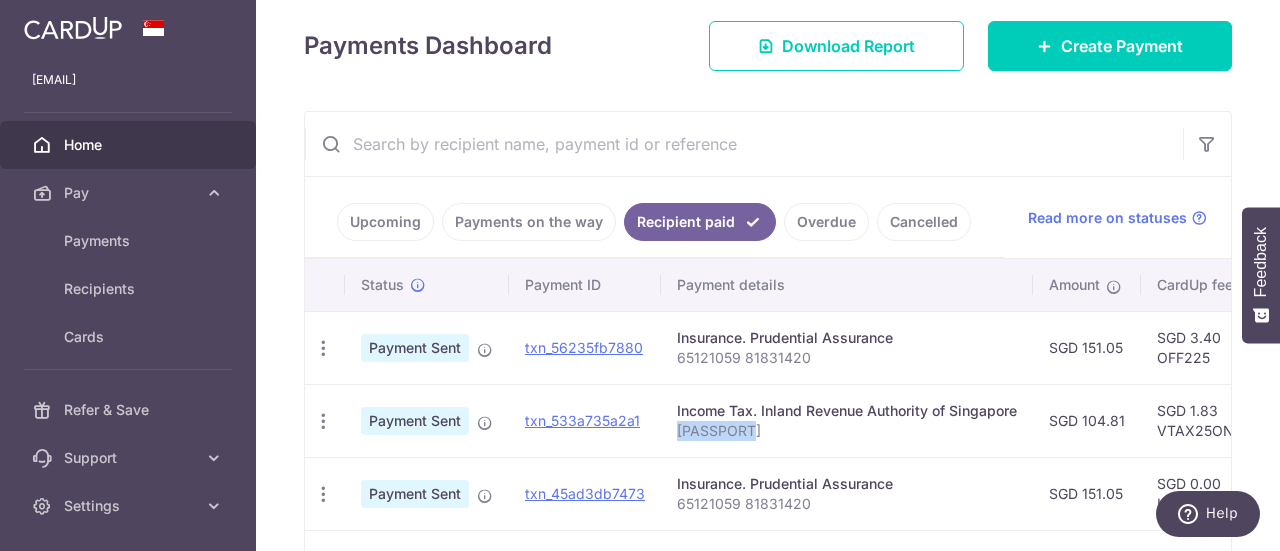 scroll, scrollTop: 128, scrollLeft: 0, axis: vertical 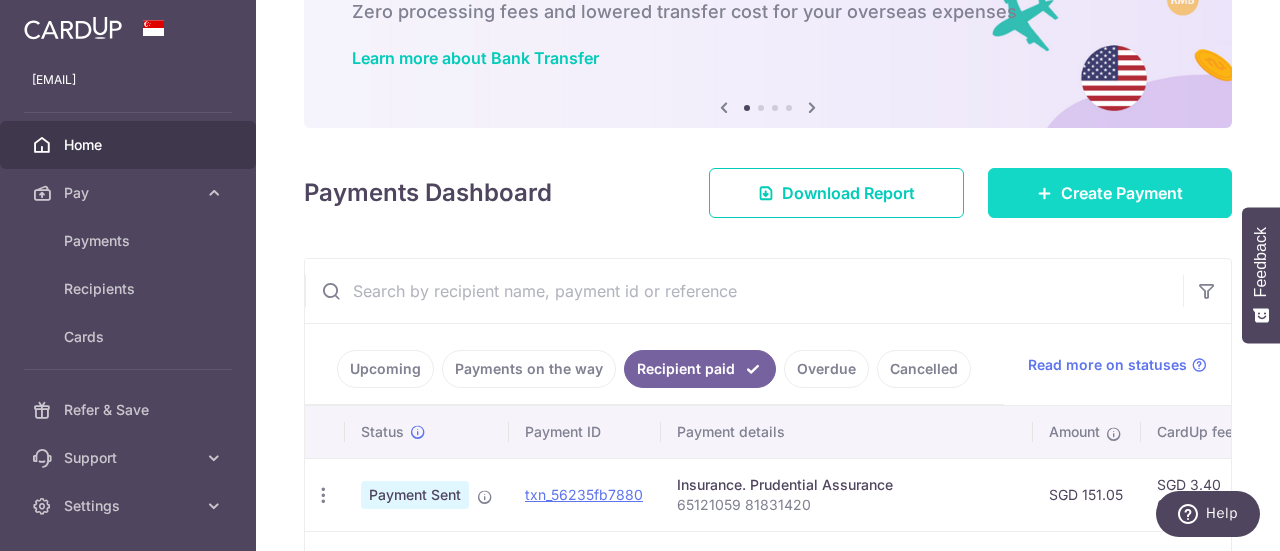 click on "Create Payment" at bounding box center (1110, 193) 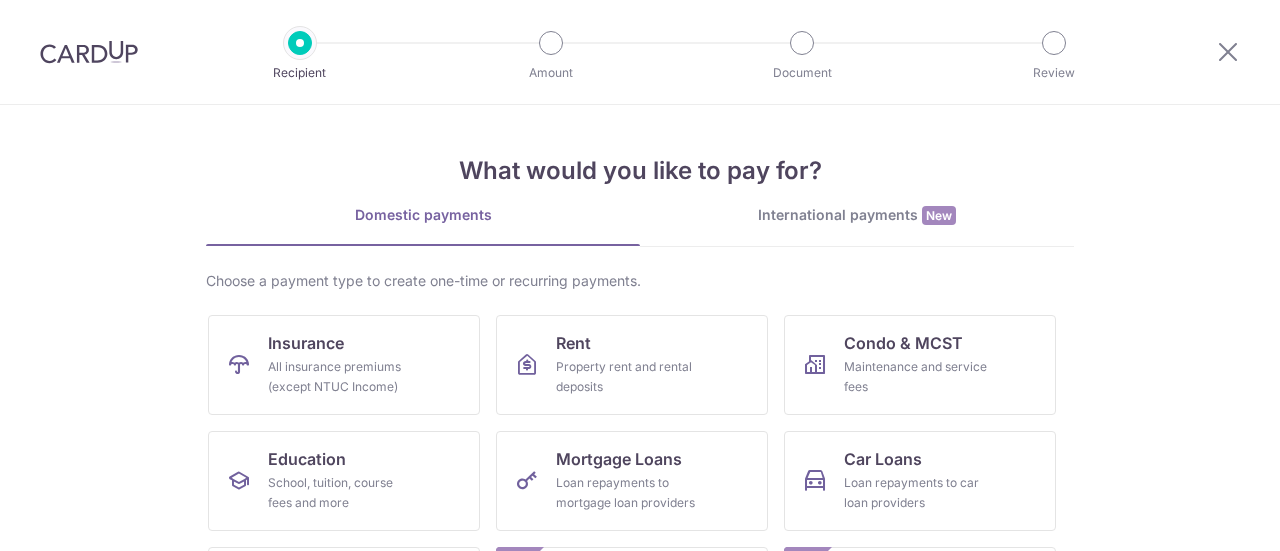 scroll, scrollTop: 0, scrollLeft: 0, axis: both 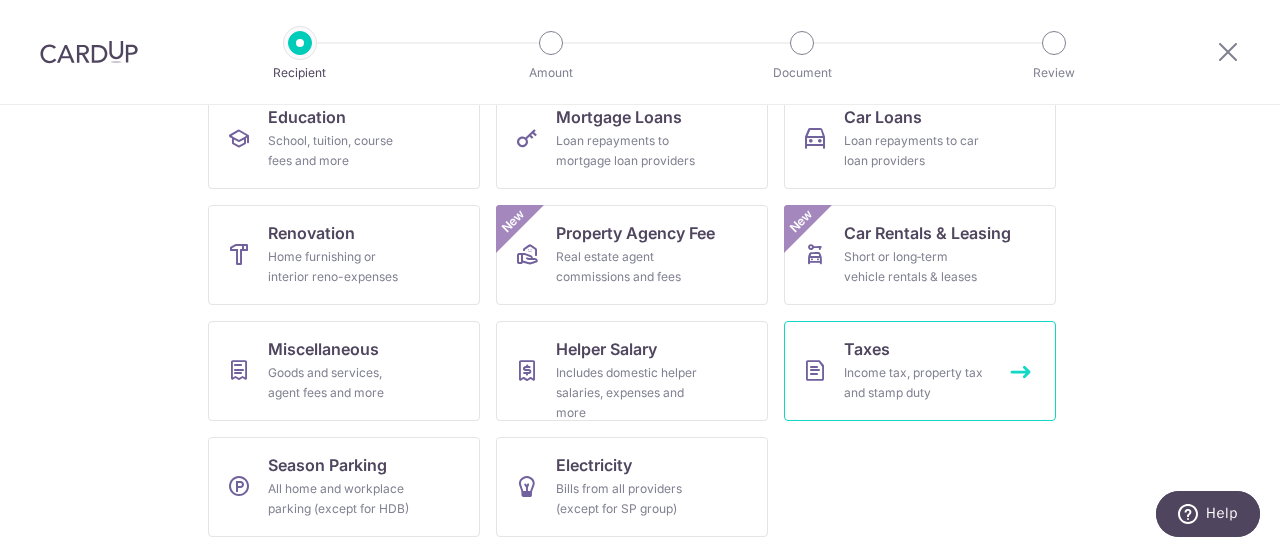 click on "Taxes" at bounding box center [867, 349] 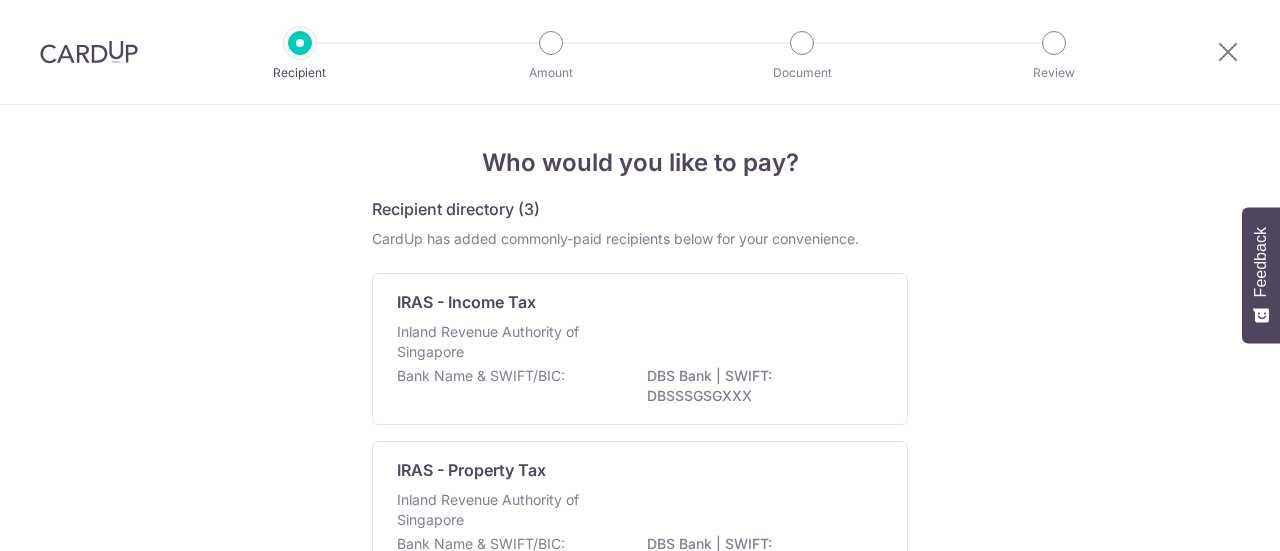 scroll, scrollTop: 0, scrollLeft: 0, axis: both 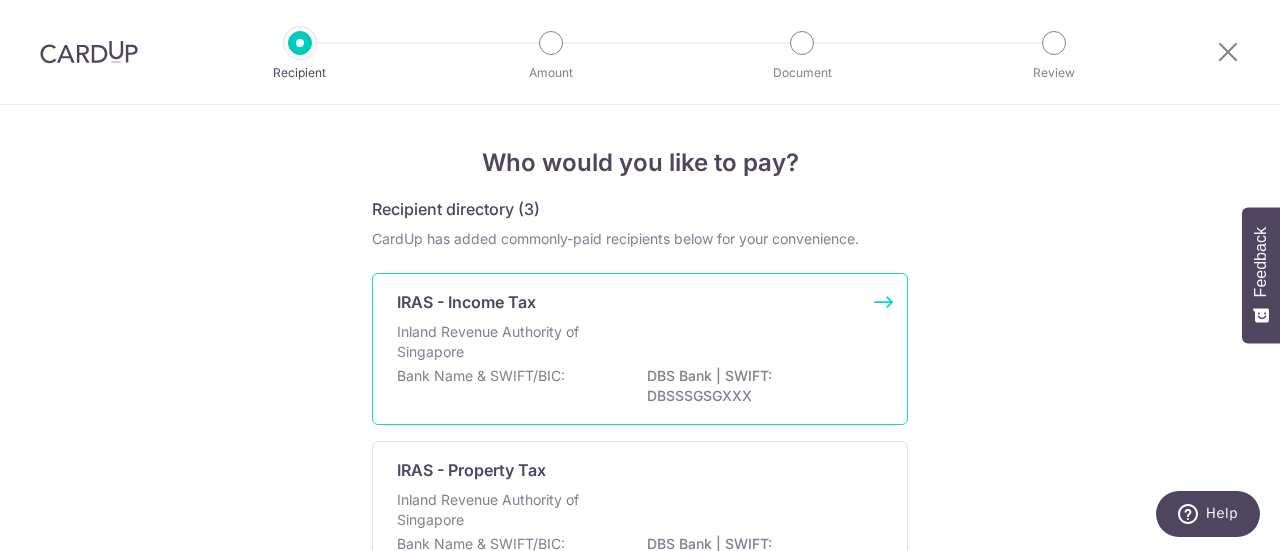 click on "IRAS - Income Tax" at bounding box center [628, 302] 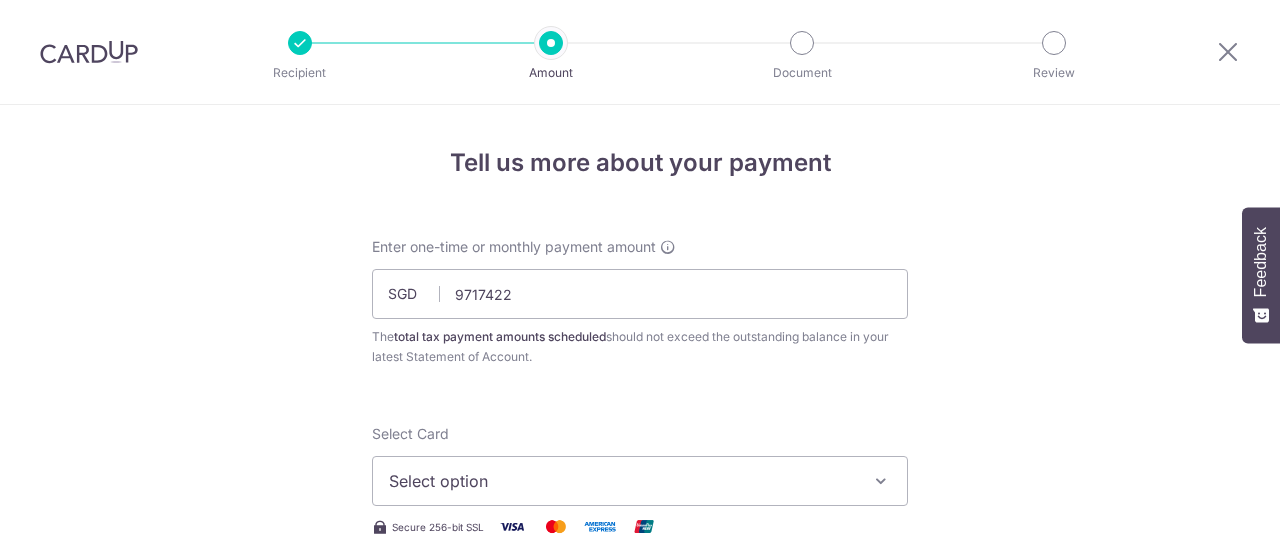 scroll, scrollTop: 0, scrollLeft: 0, axis: both 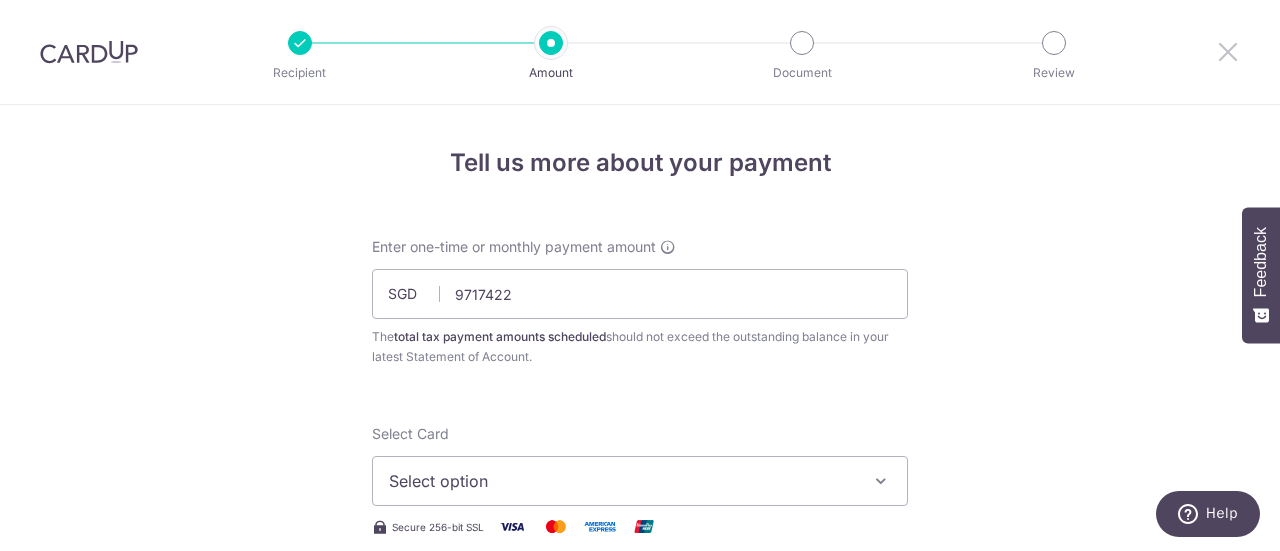 type on "9,717,422.00" 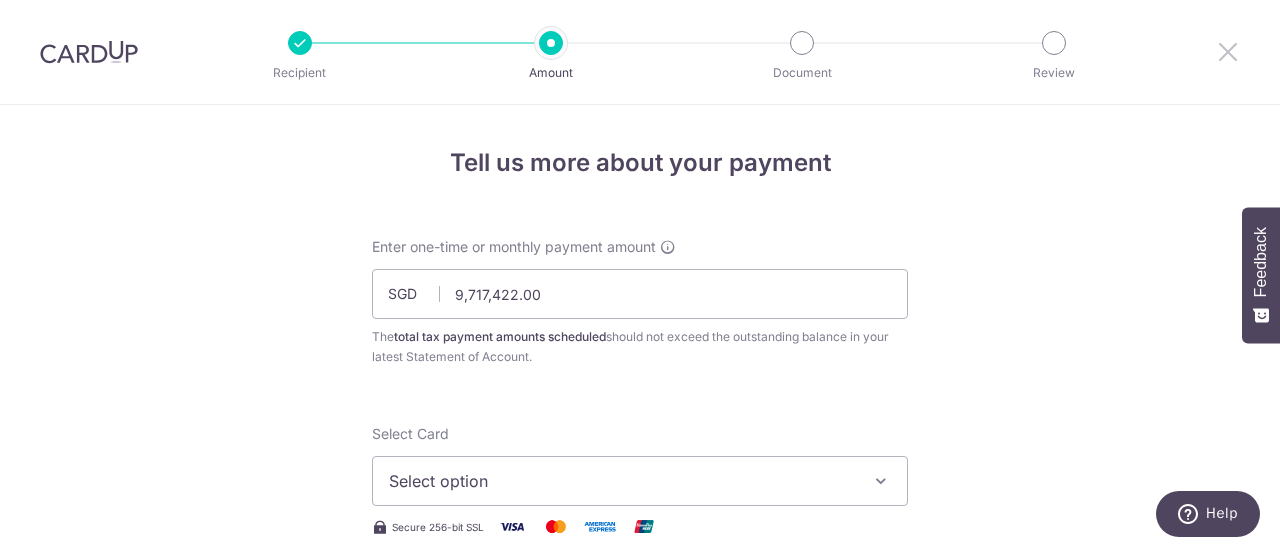 click at bounding box center (1228, 51) 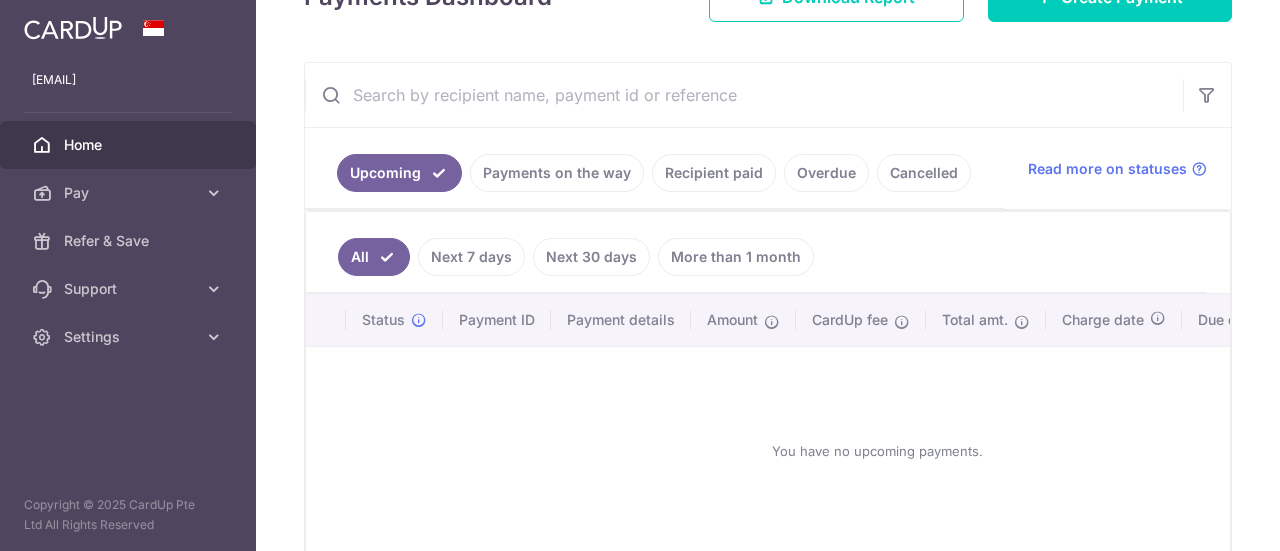 click on "Recipient paid" at bounding box center [714, 173] 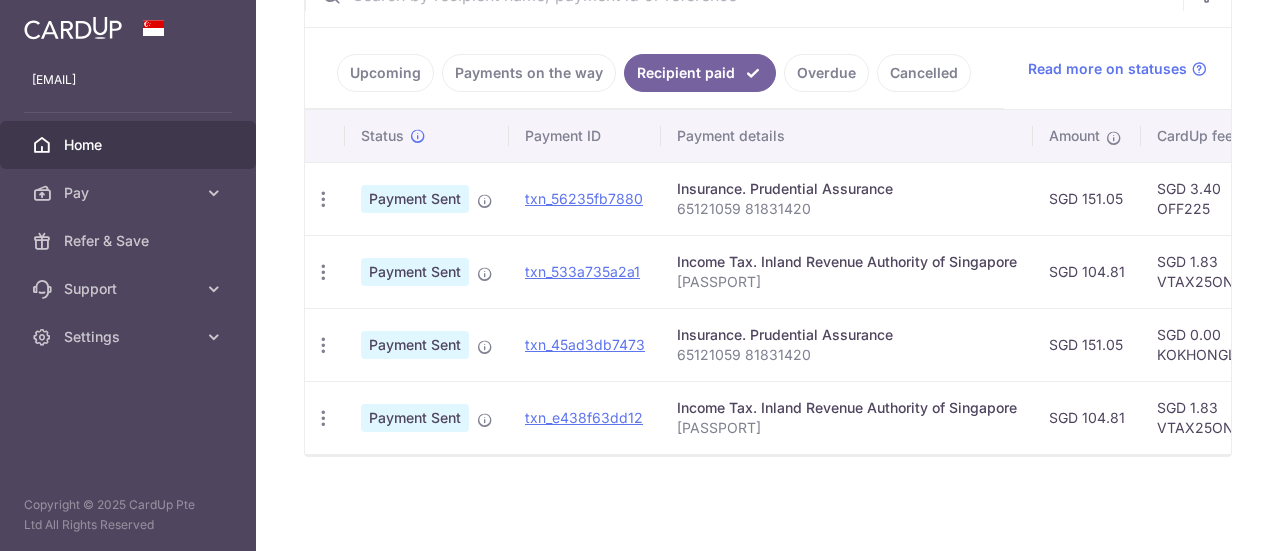 scroll, scrollTop: 404, scrollLeft: 0, axis: vertical 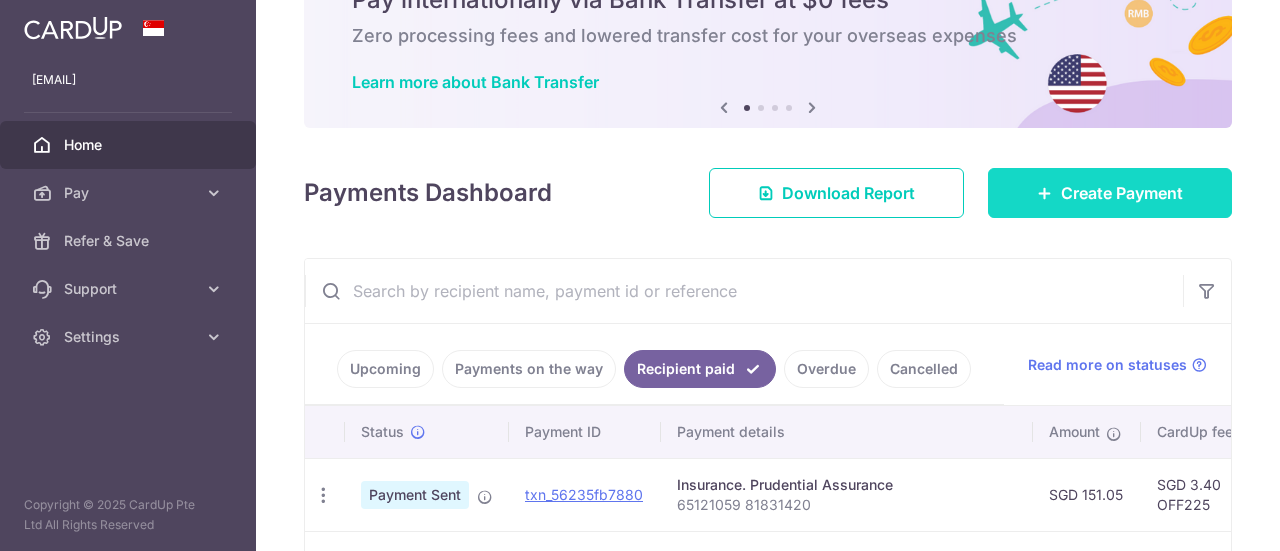 click on "Create Payment" at bounding box center (1110, 193) 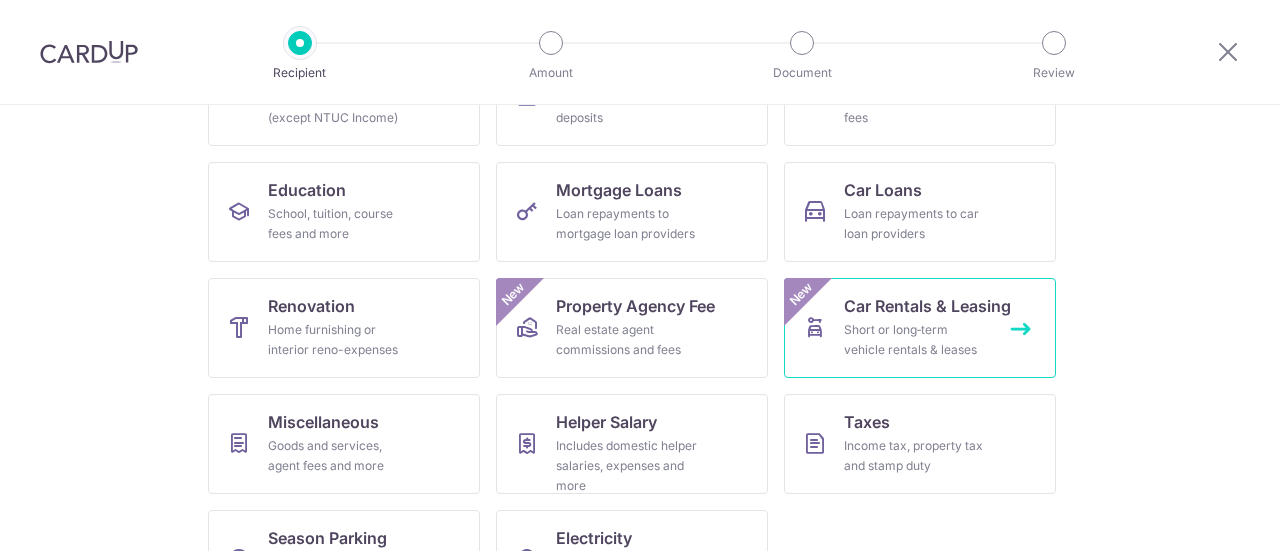 scroll, scrollTop: 300, scrollLeft: 0, axis: vertical 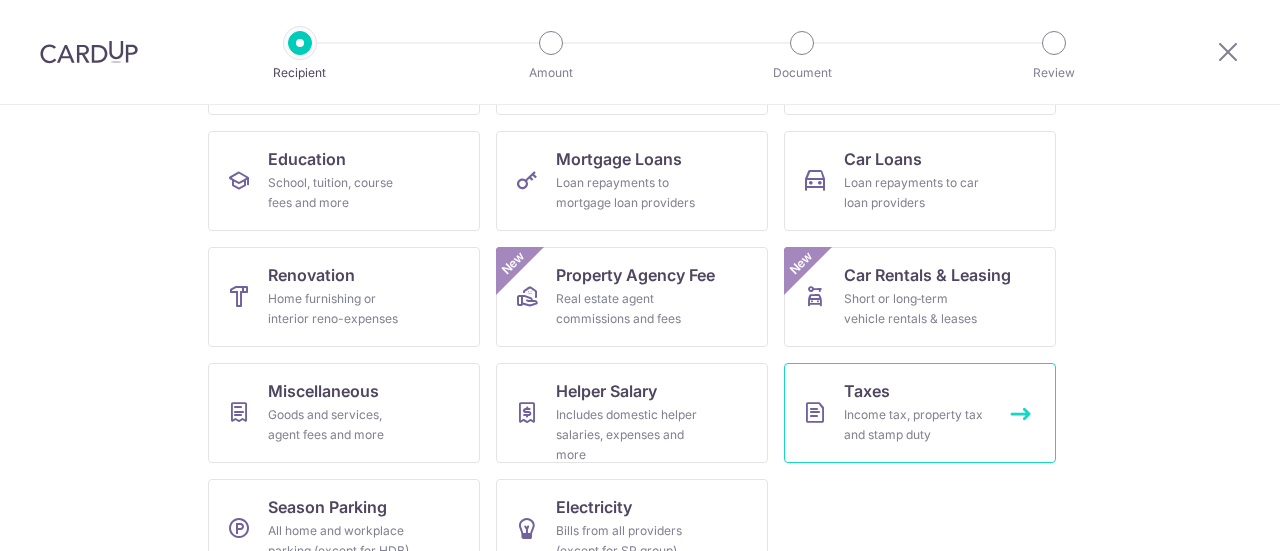 click on "Taxes" at bounding box center [867, 391] 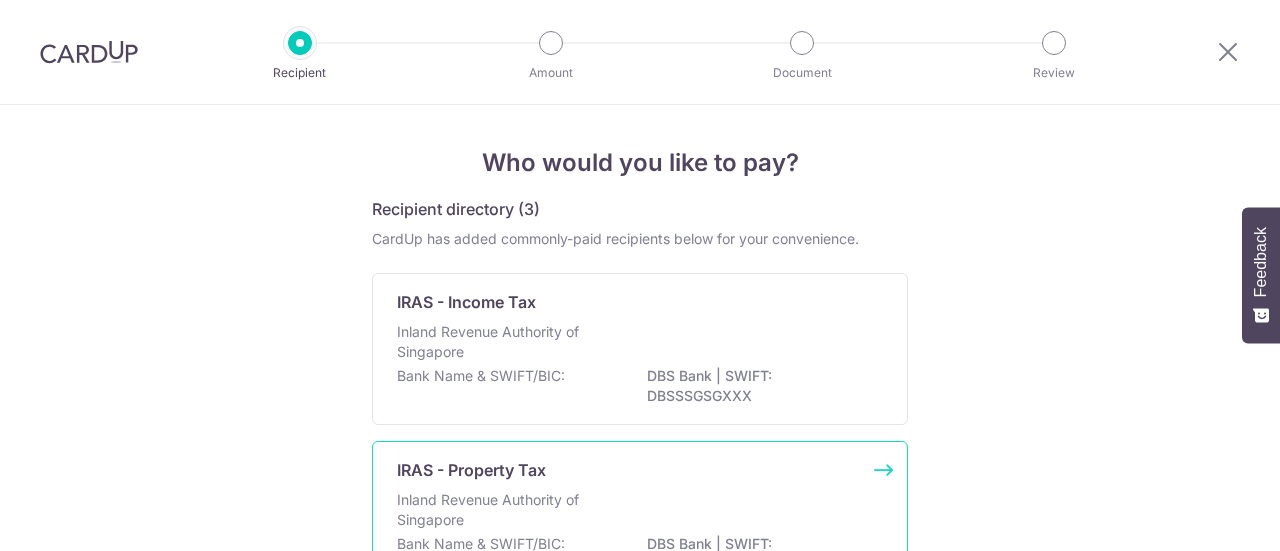 scroll, scrollTop: 0, scrollLeft: 0, axis: both 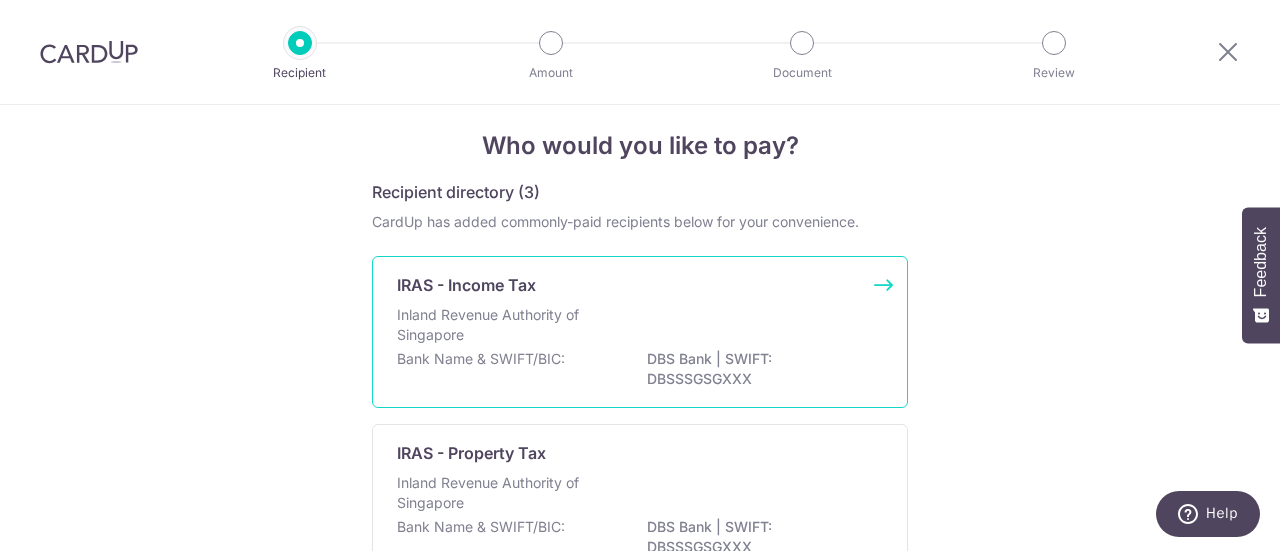 click on "IRAS - Income Tax" at bounding box center (628, 285) 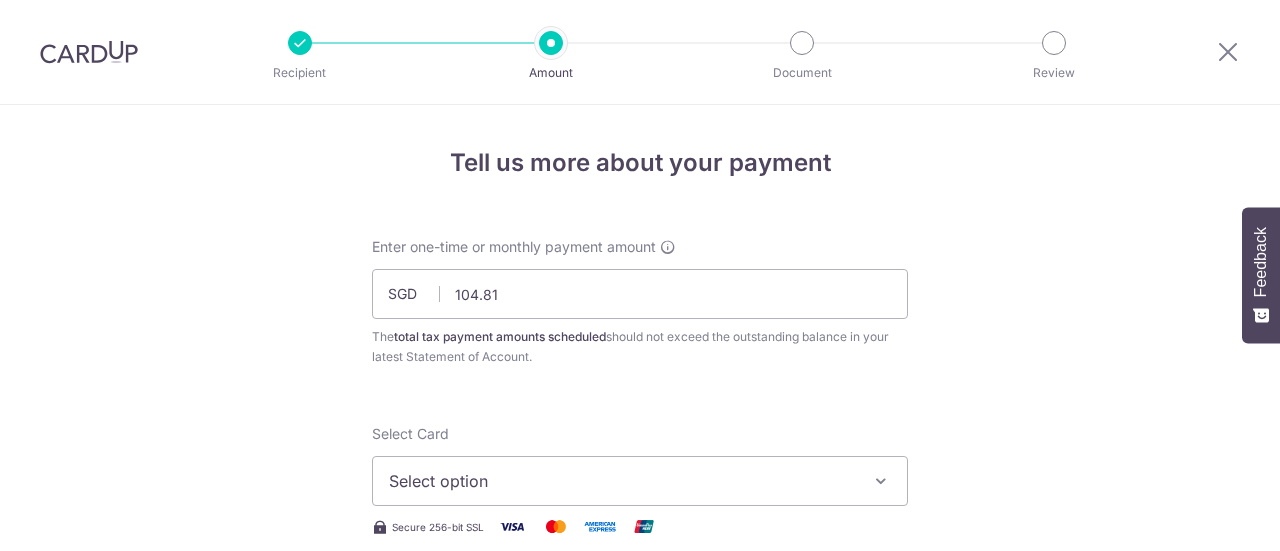 scroll, scrollTop: 0, scrollLeft: 0, axis: both 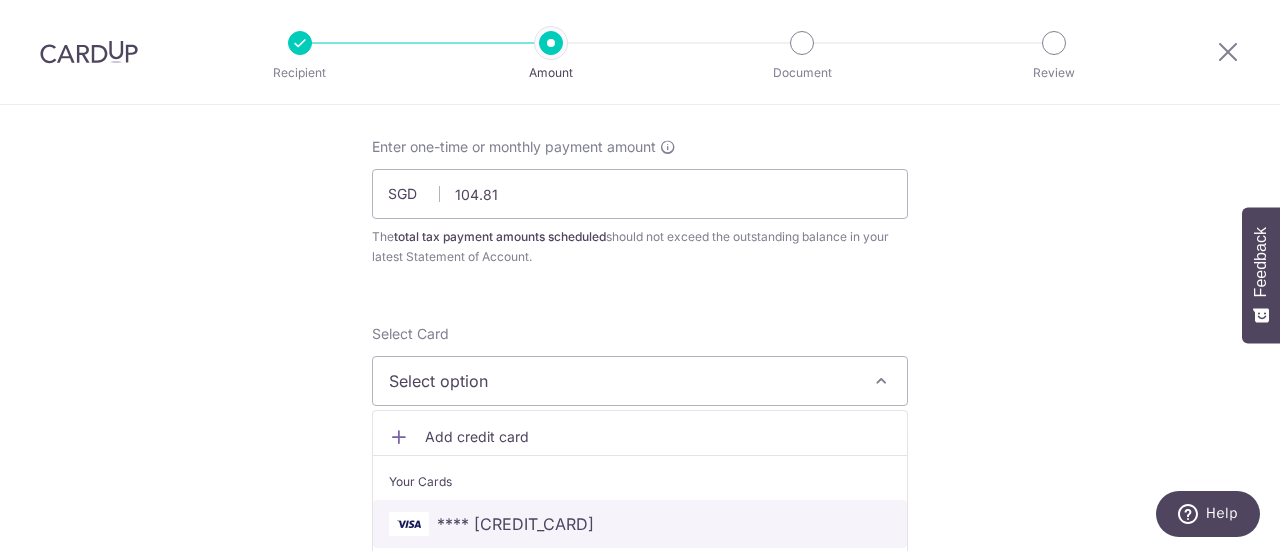 click on "**** [CARD]" at bounding box center [515, 524] 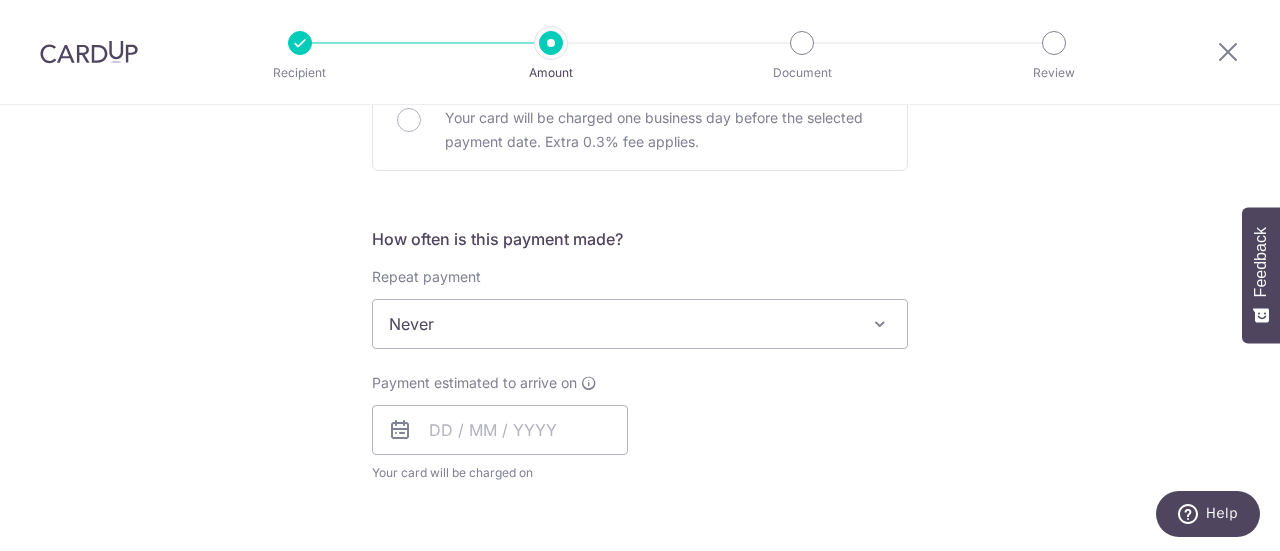 scroll, scrollTop: 900, scrollLeft: 0, axis: vertical 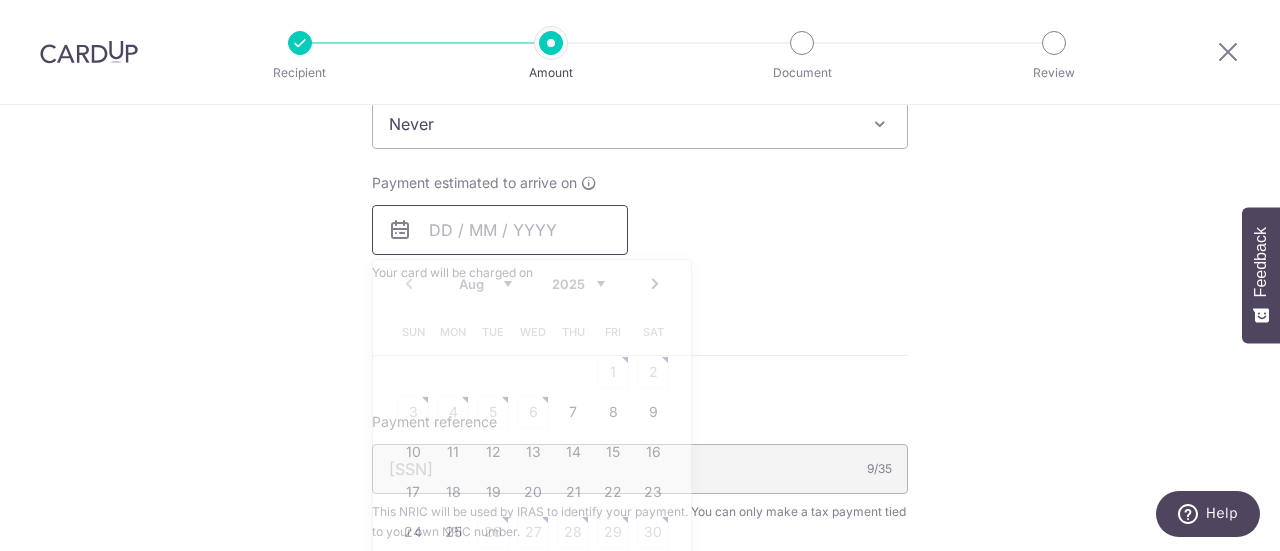 click at bounding box center [500, 230] 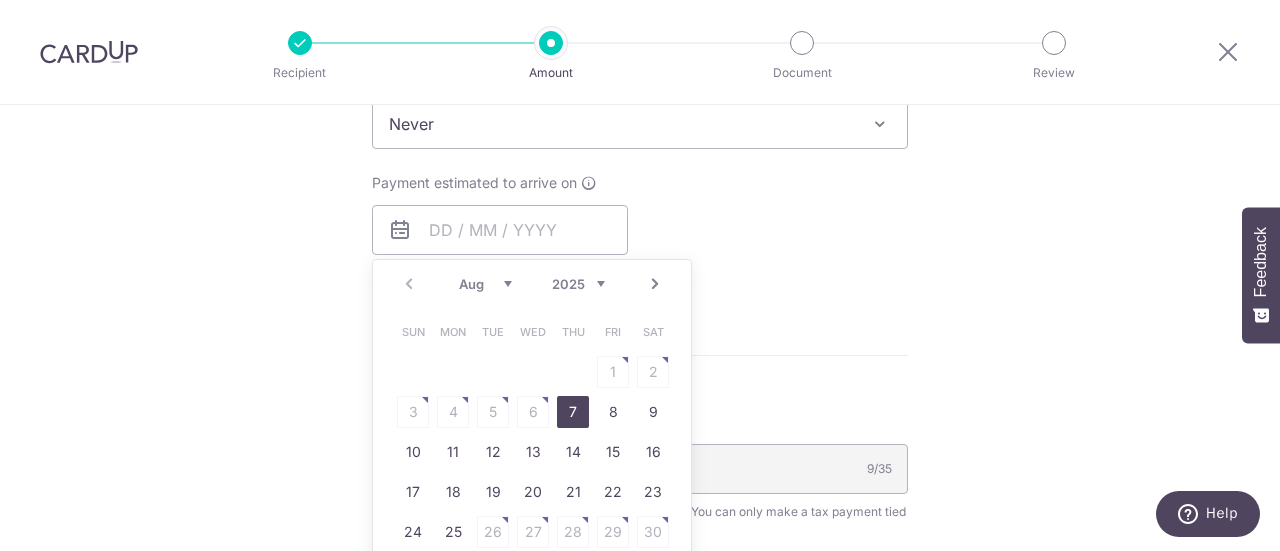 click on "7" at bounding box center [573, 412] 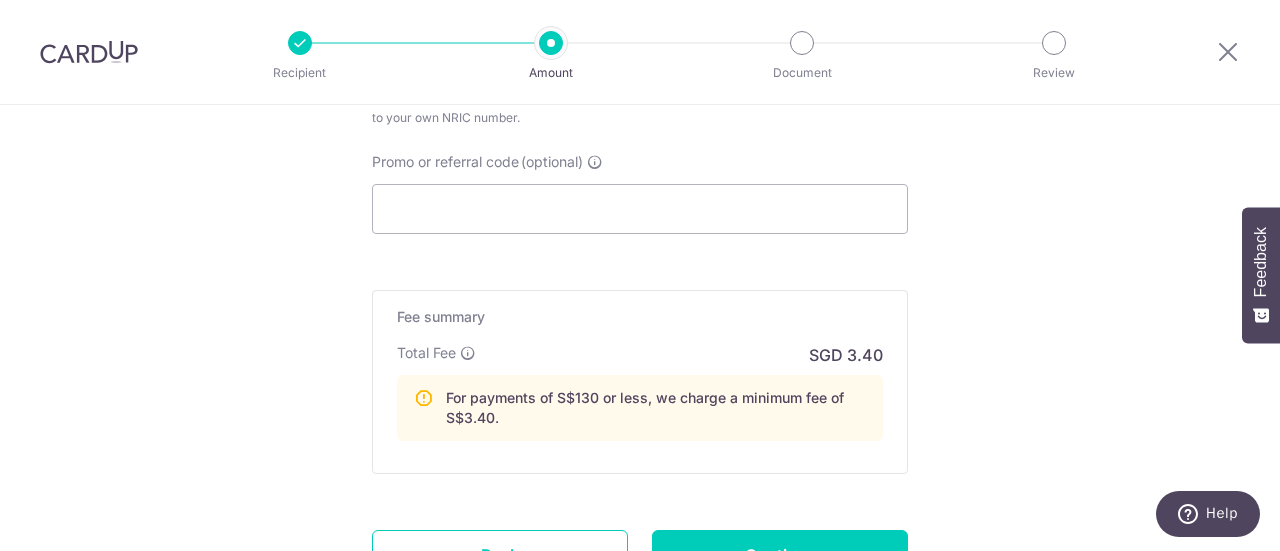 scroll, scrollTop: 1400, scrollLeft: 0, axis: vertical 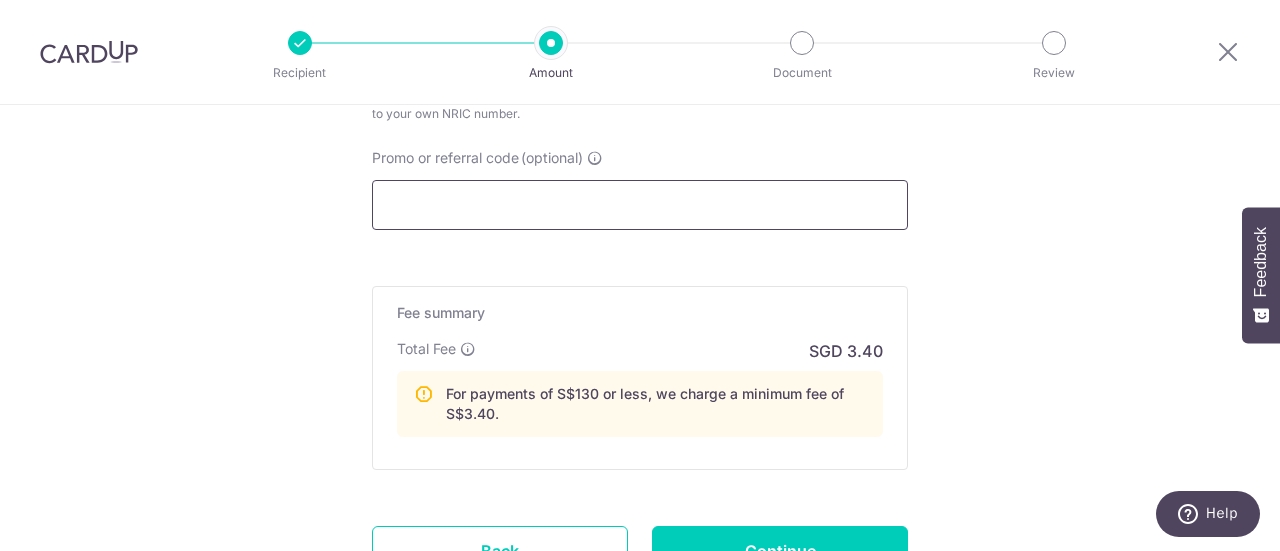 click on "Promo or referral code
(optional)" at bounding box center [640, 205] 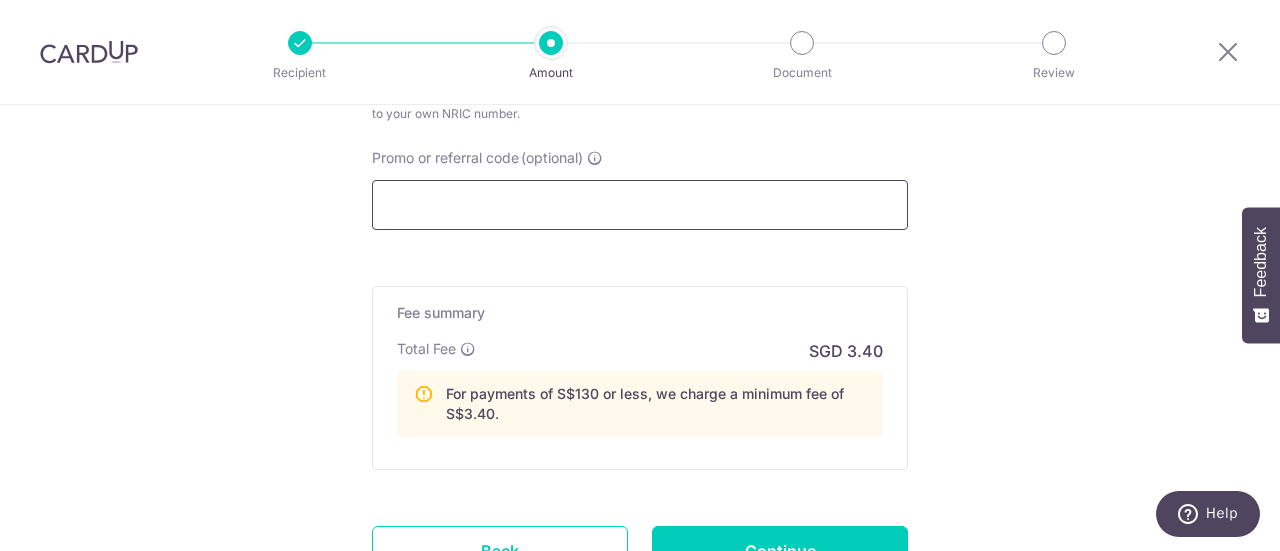 paste on "VTAX25ONE" 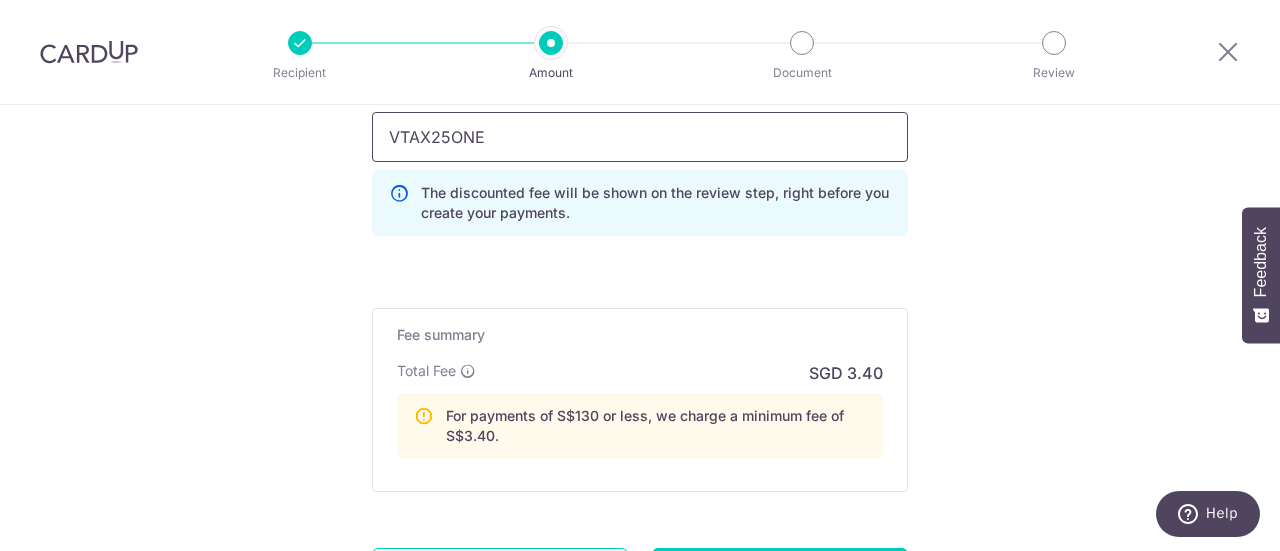 scroll, scrollTop: 1500, scrollLeft: 0, axis: vertical 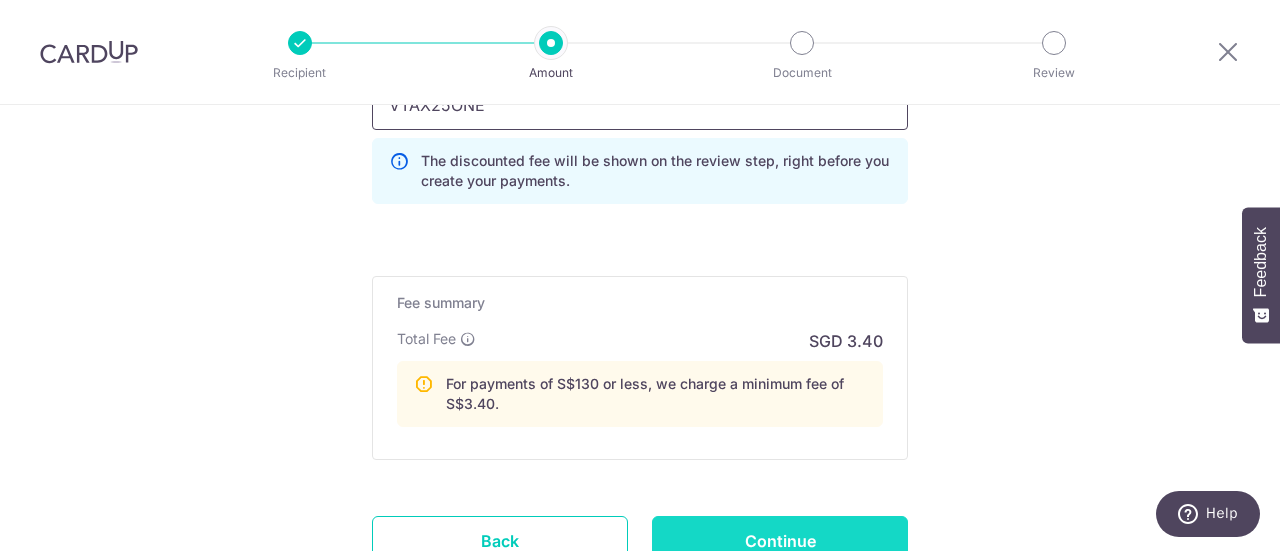 type on "VTAX25ONE" 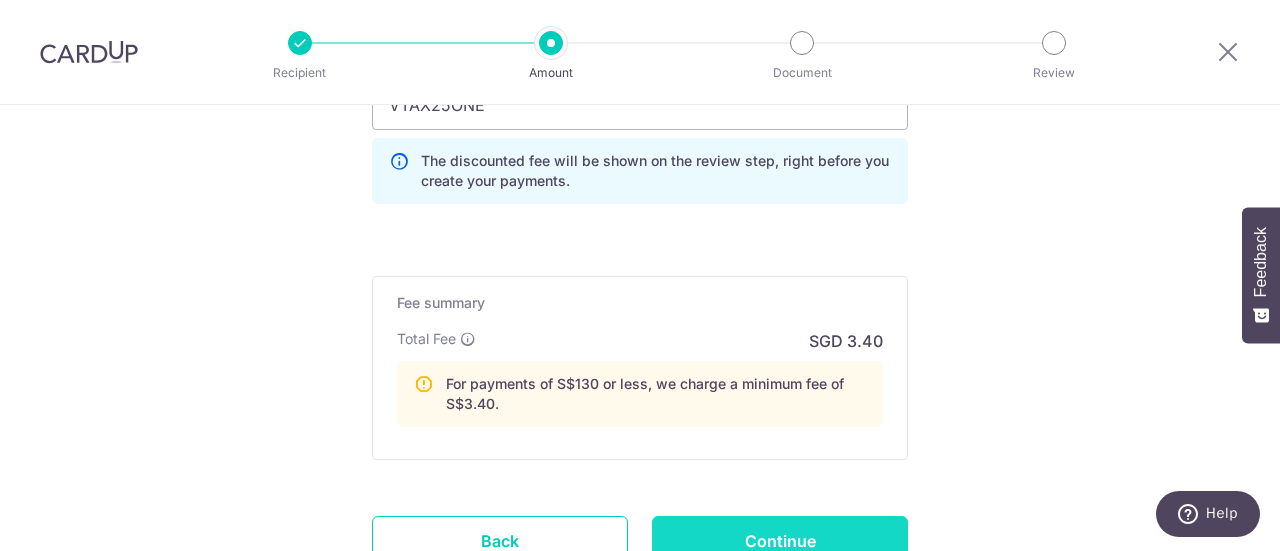 click on "Continue" at bounding box center [780, 541] 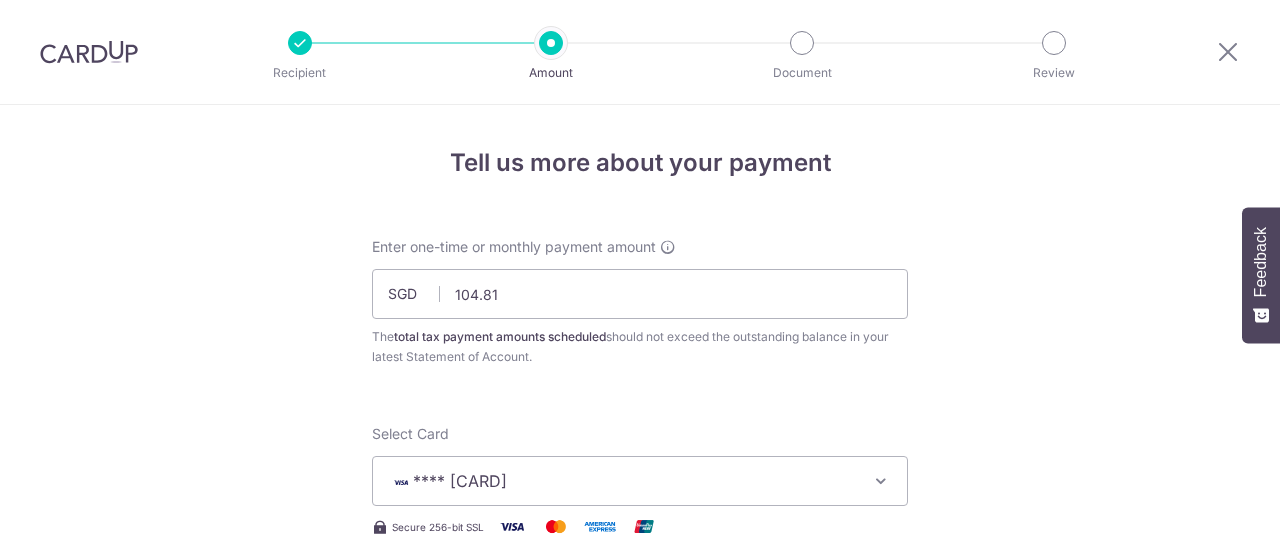scroll, scrollTop: 0, scrollLeft: 0, axis: both 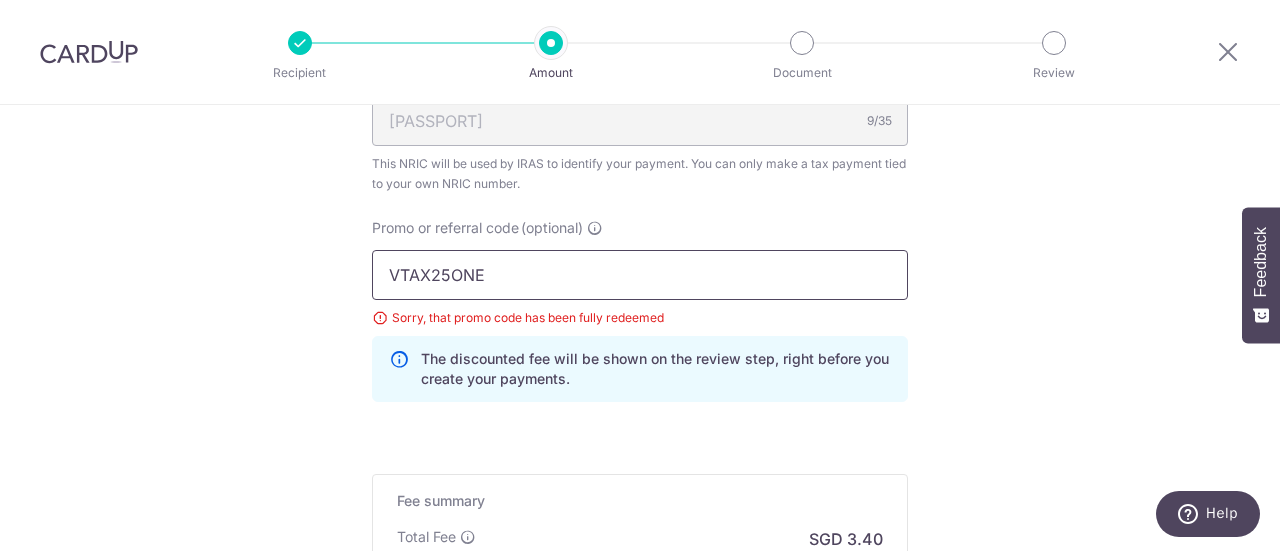 click on "VTAX25ONE" at bounding box center [640, 275] 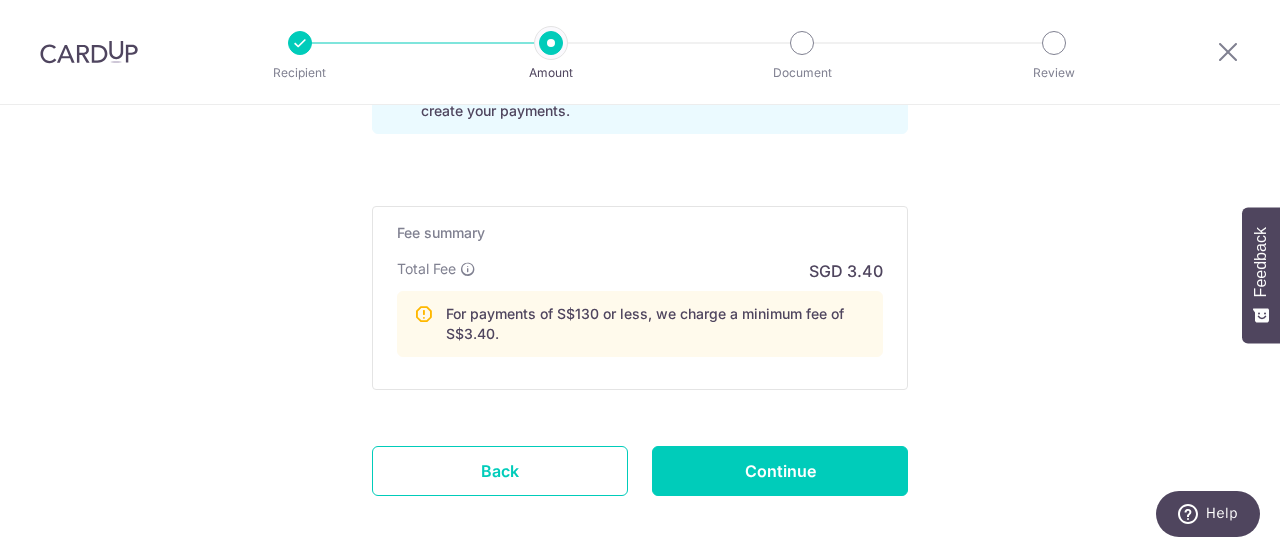 scroll, scrollTop: 1630, scrollLeft: 0, axis: vertical 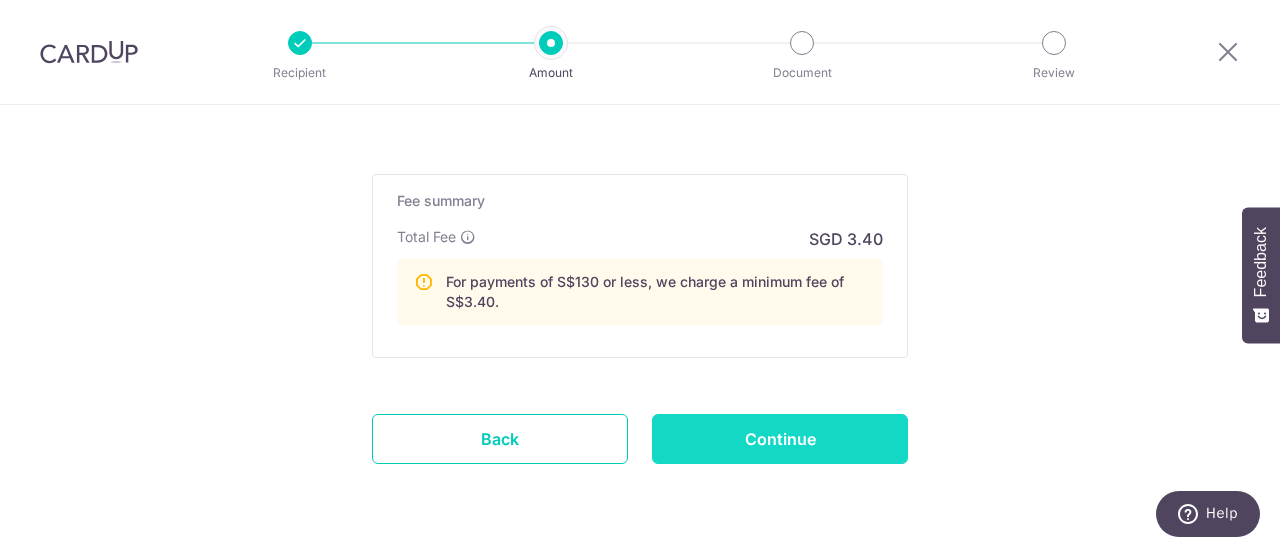 click on "Continue" at bounding box center [780, 439] 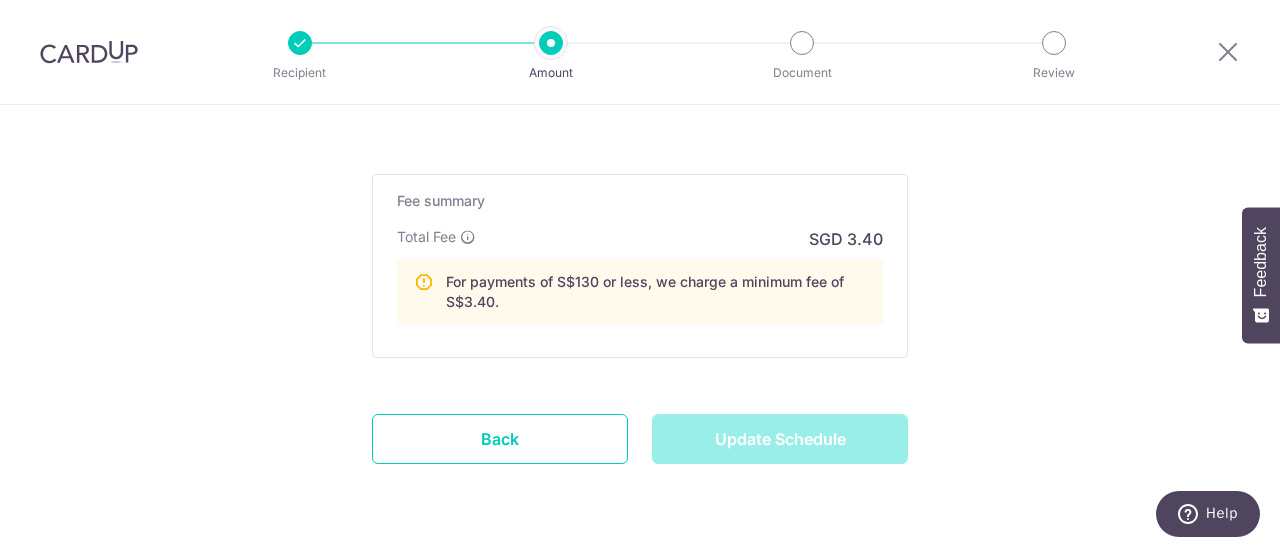 type on "Update Schedule" 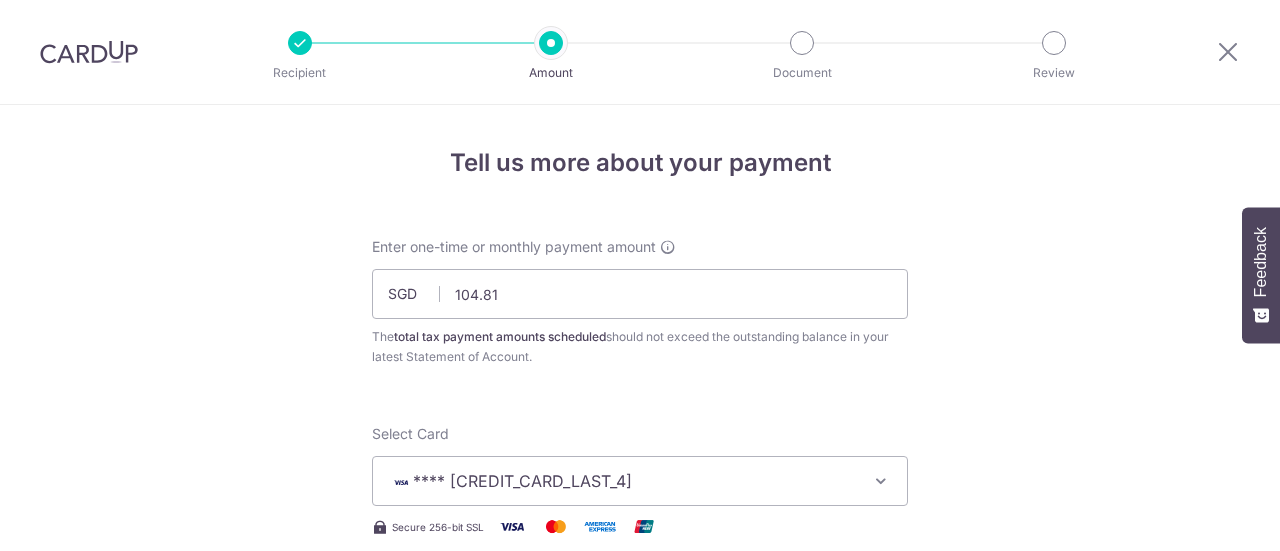 scroll, scrollTop: 0, scrollLeft: 0, axis: both 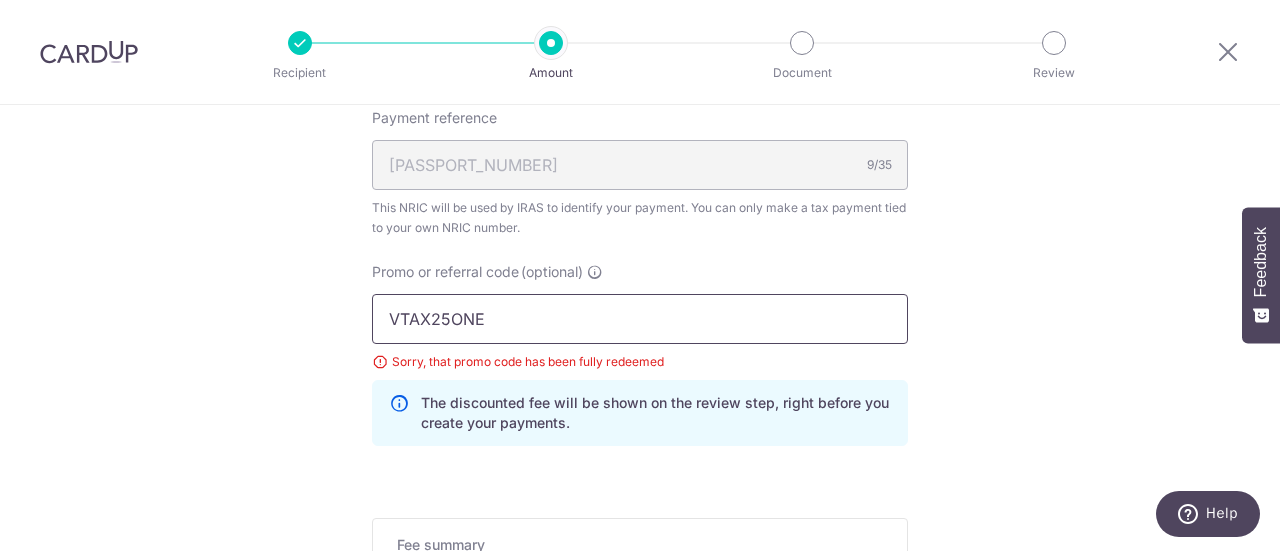 click on "VTAX25ONE" at bounding box center [640, 319] 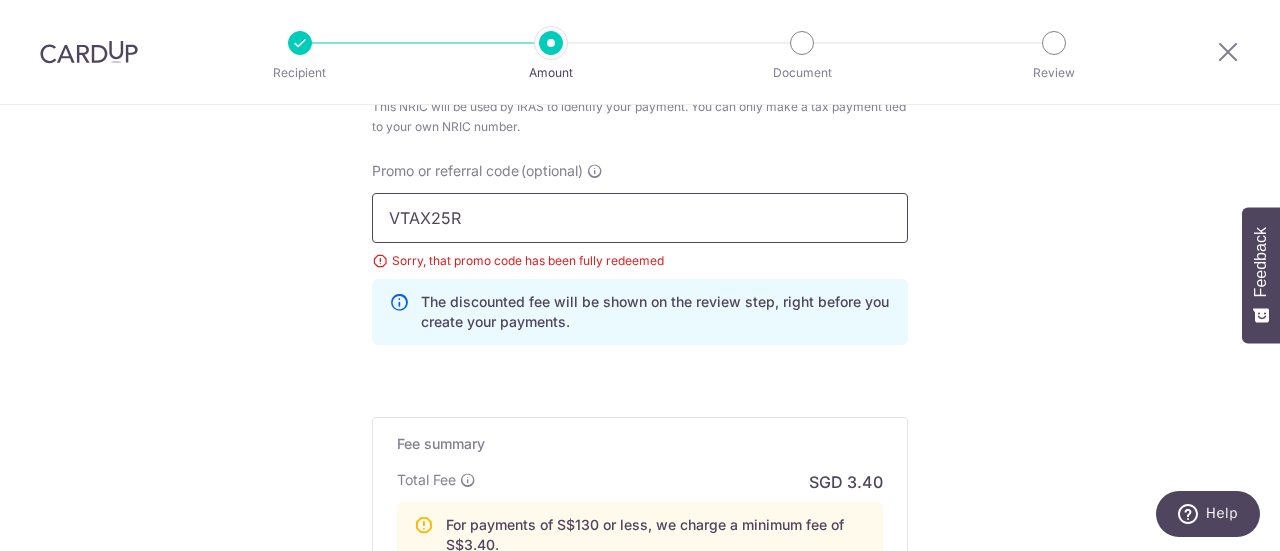 scroll, scrollTop: 1586, scrollLeft: 0, axis: vertical 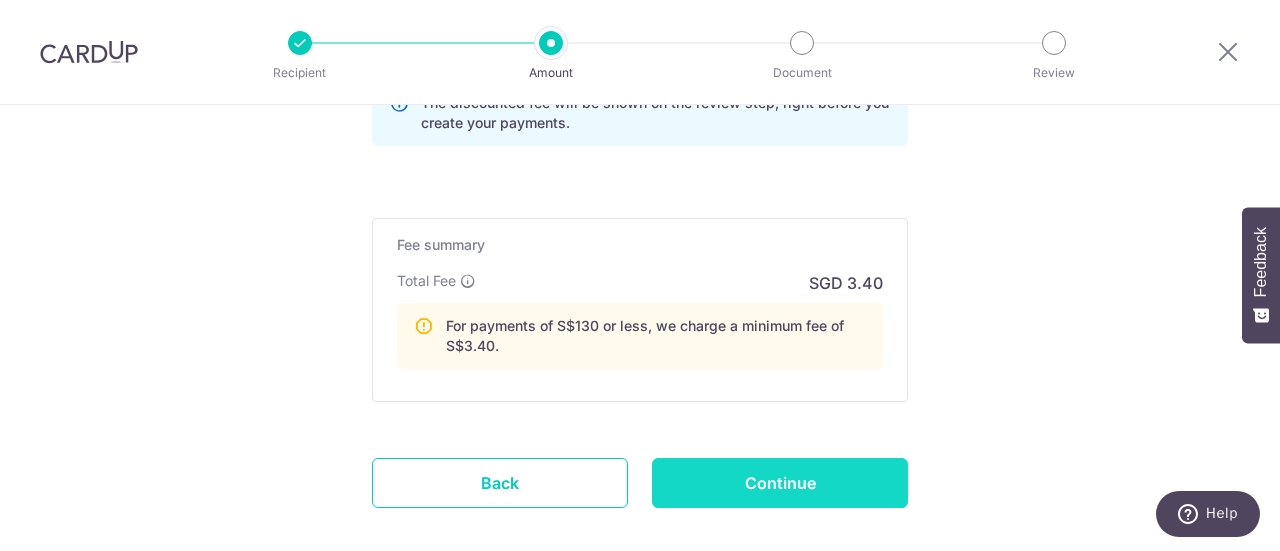 type on "VTAX25R" 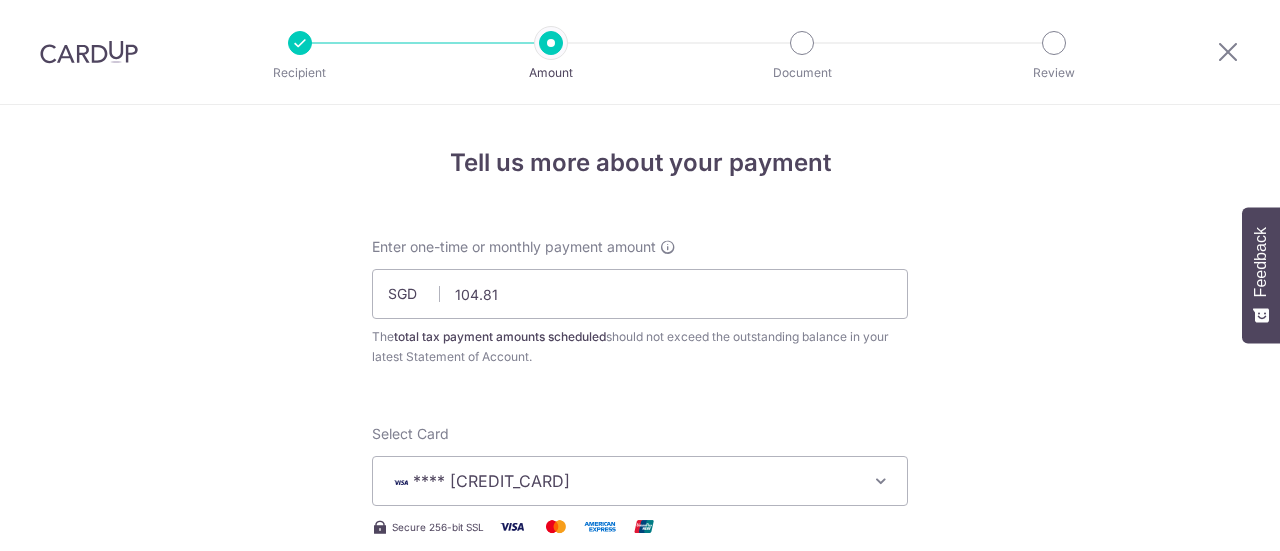 scroll, scrollTop: 0, scrollLeft: 0, axis: both 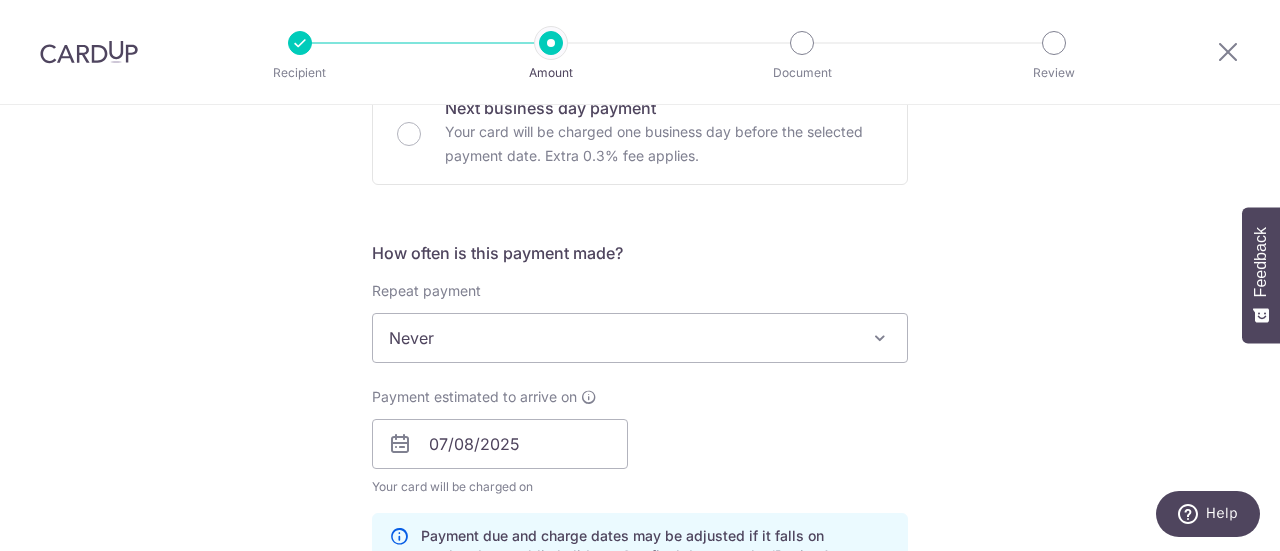 click on "Never" at bounding box center [640, 338] 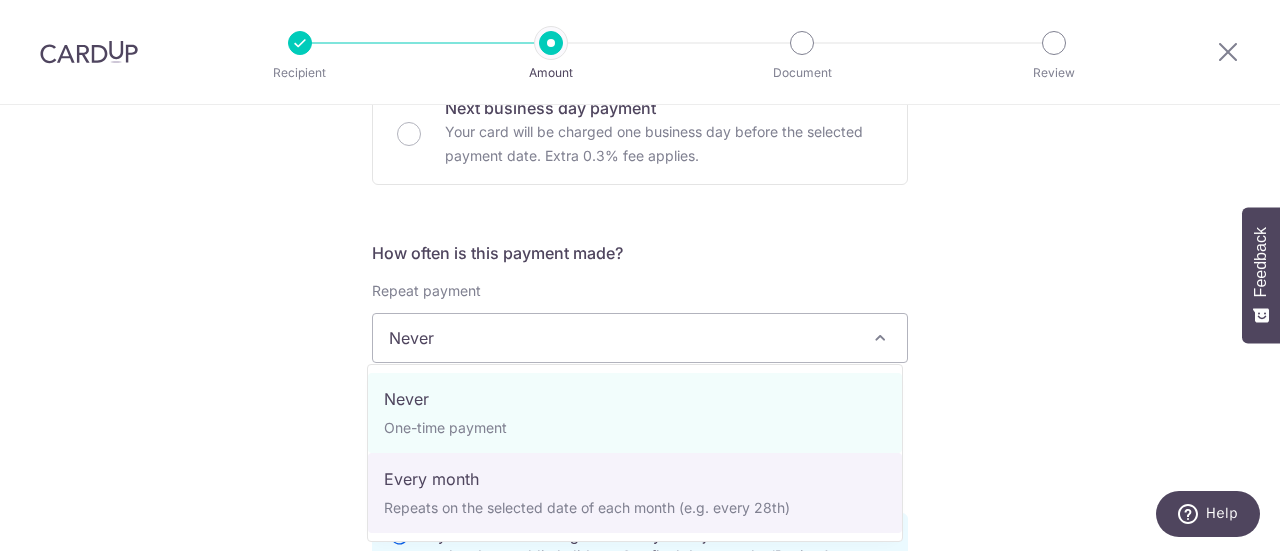 select on "3" 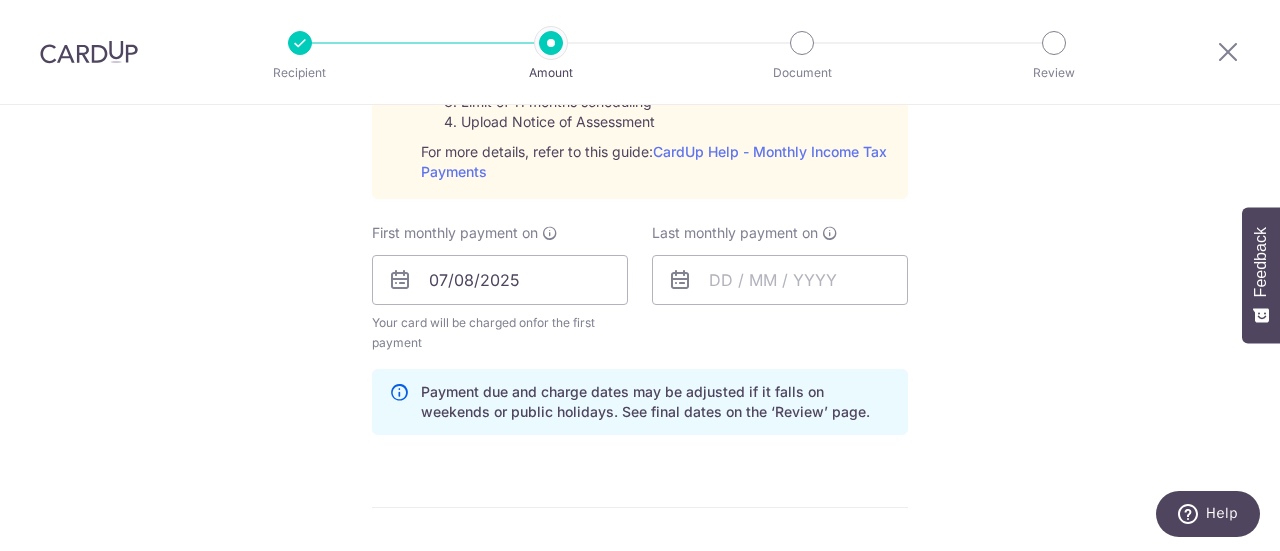 scroll, scrollTop: 1086, scrollLeft: 0, axis: vertical 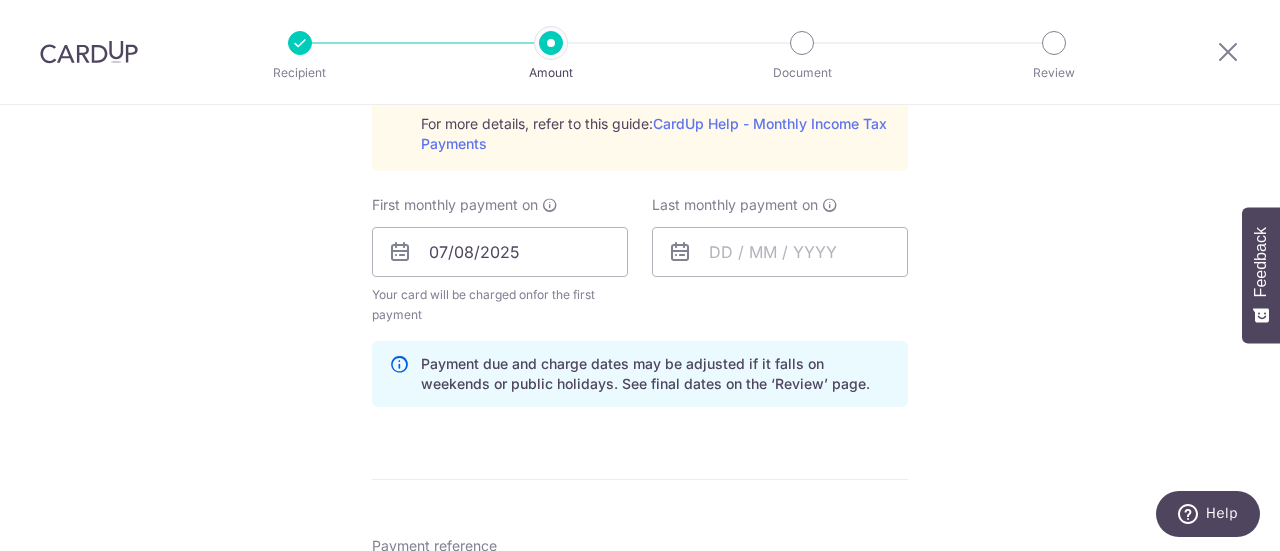 click at bounding box center [680, 252] 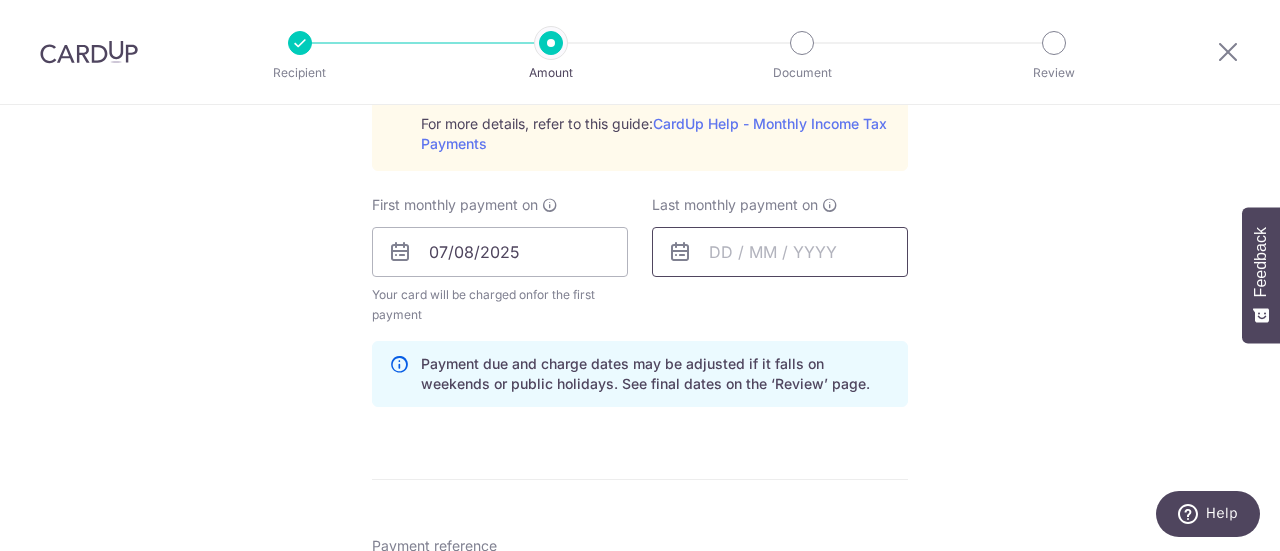 click at bounding box center [780, 252] 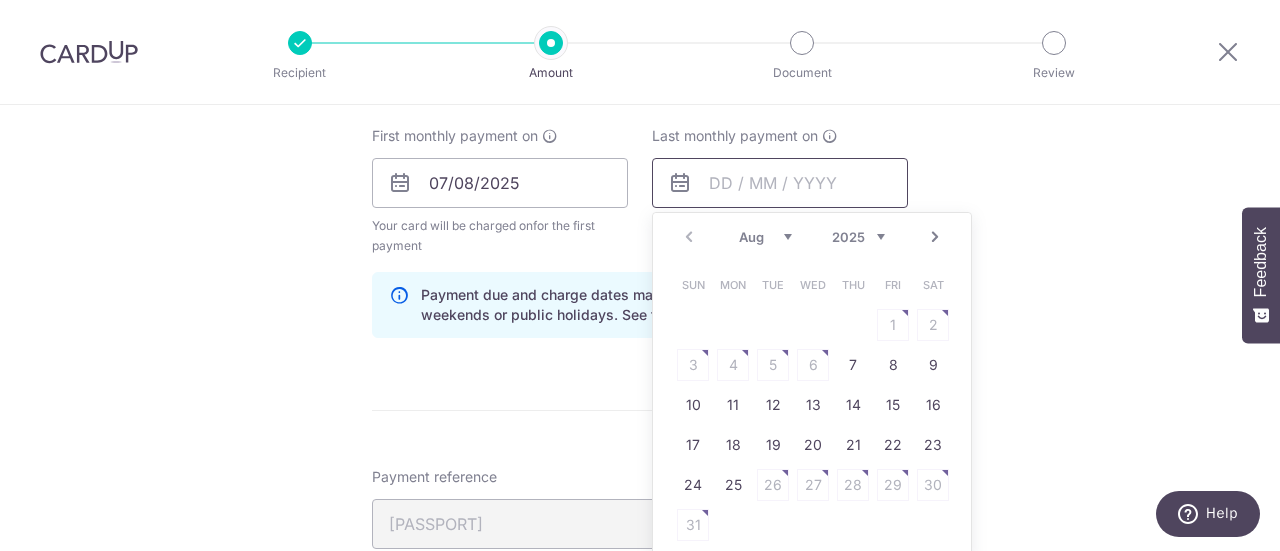 scroll, scrollTop: 1186, scrollLeft: 0, axis: vertical 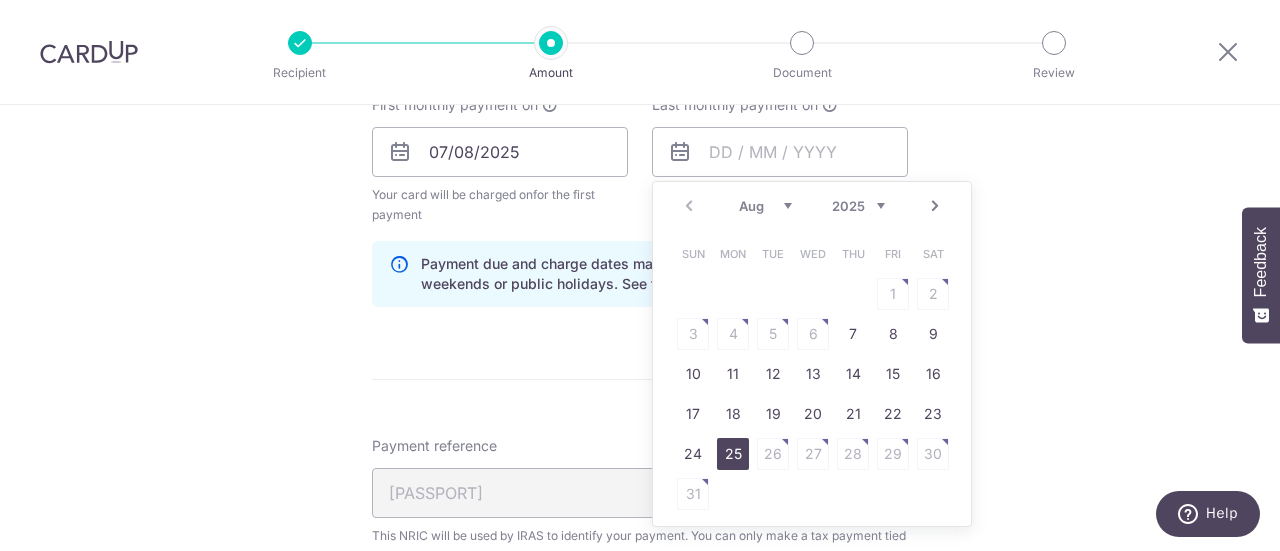 click on "25" at bounding box center (733, 454) 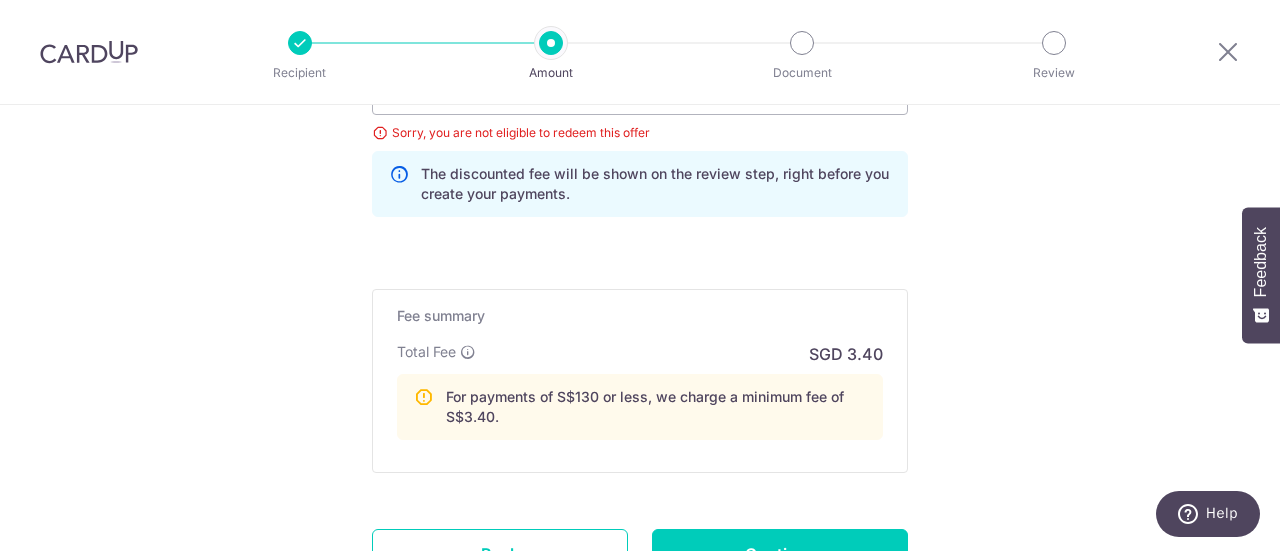 scroll, scrollTop: 1886, scrollLeft: 0, axis: vertical 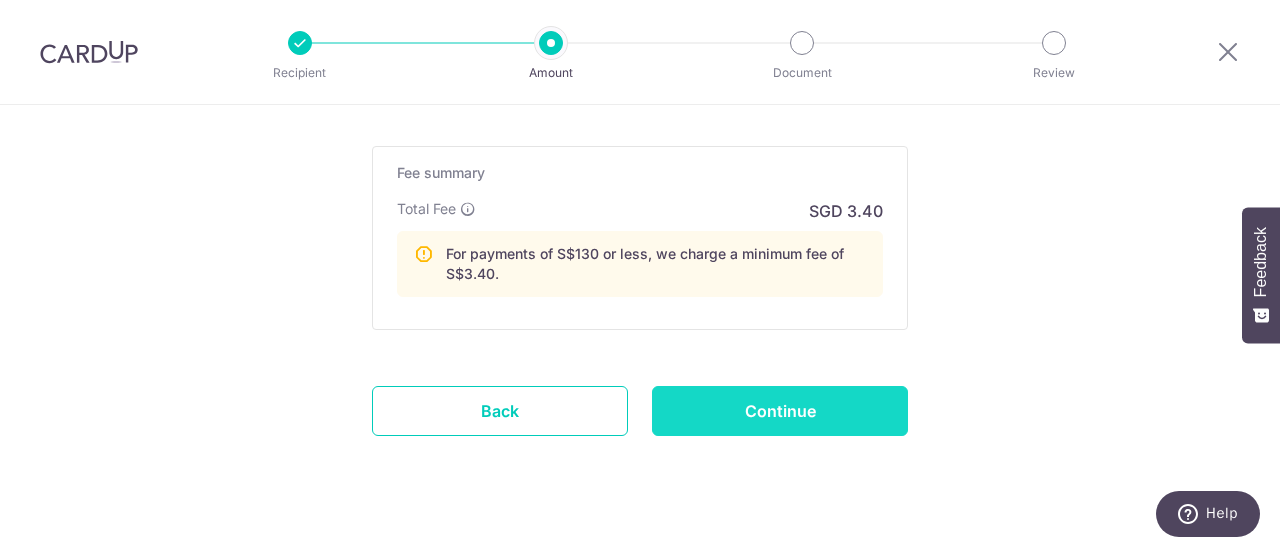 click on "Continue" at bounding box center [780, 411] 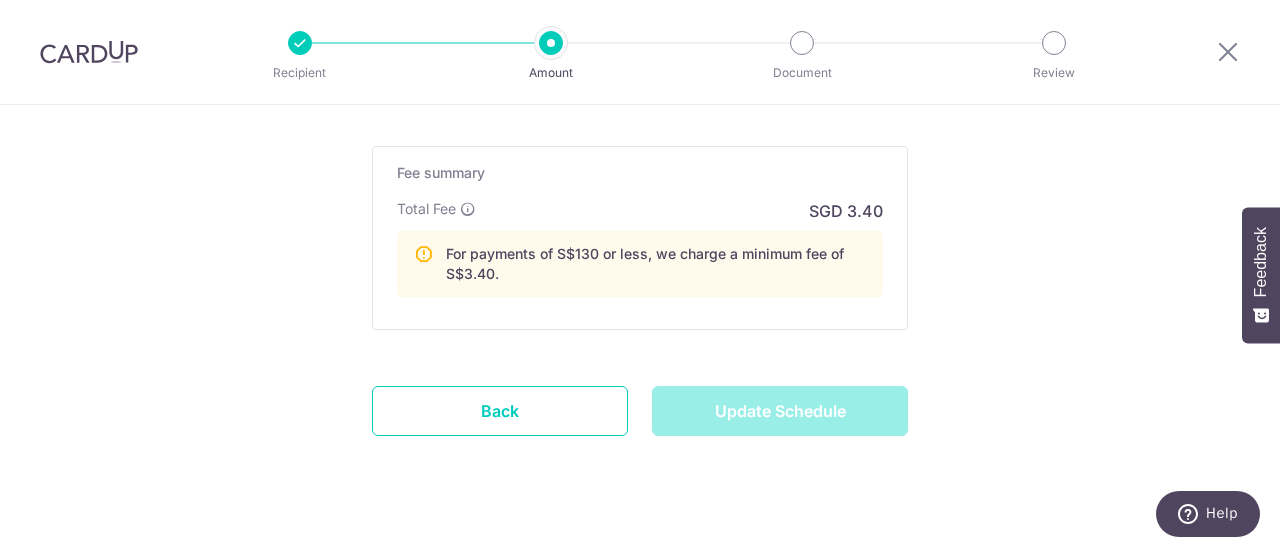 type on "Update Schedule" 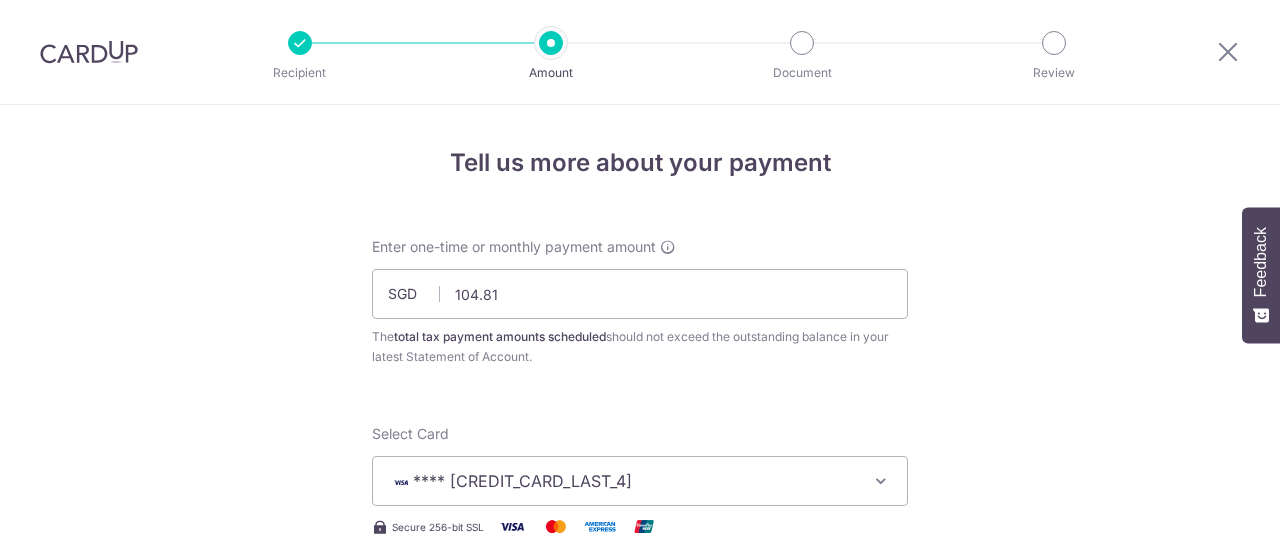 scroll, scrollTop: 0, scrollLeft: 0, axis: both 